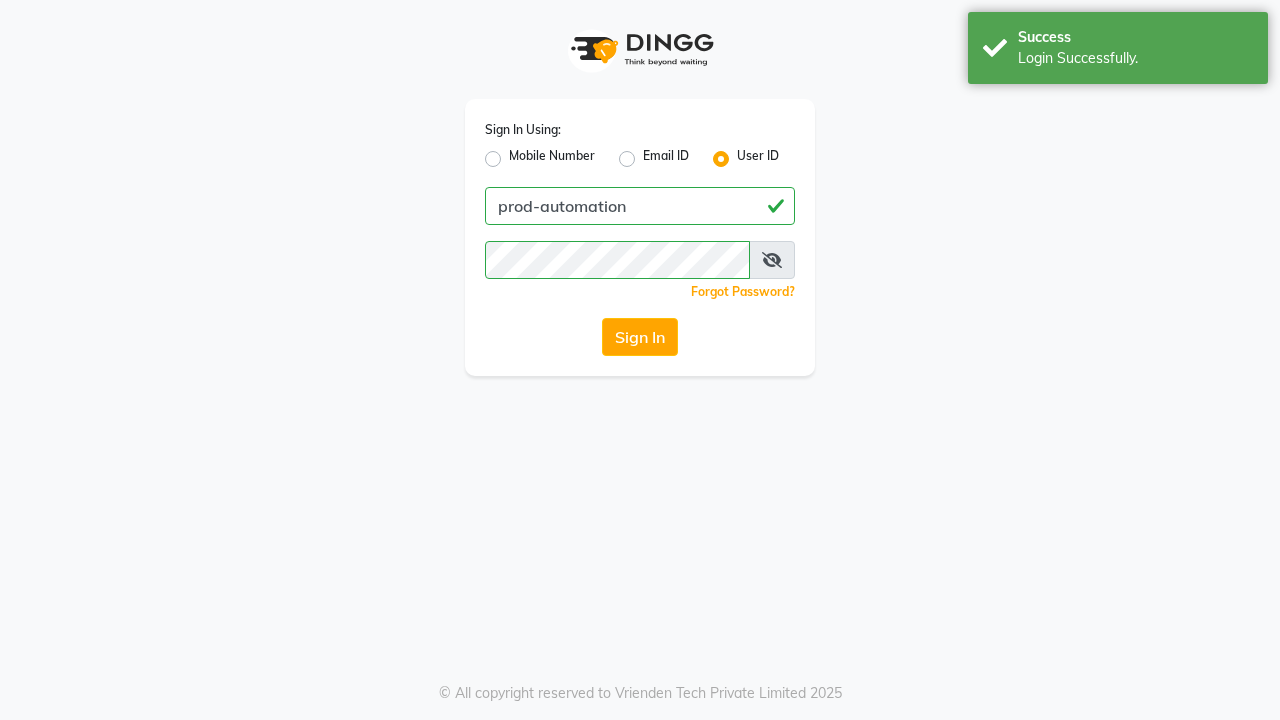 scroll, scrollTop: 0, scrollLeft: 0, axis: both 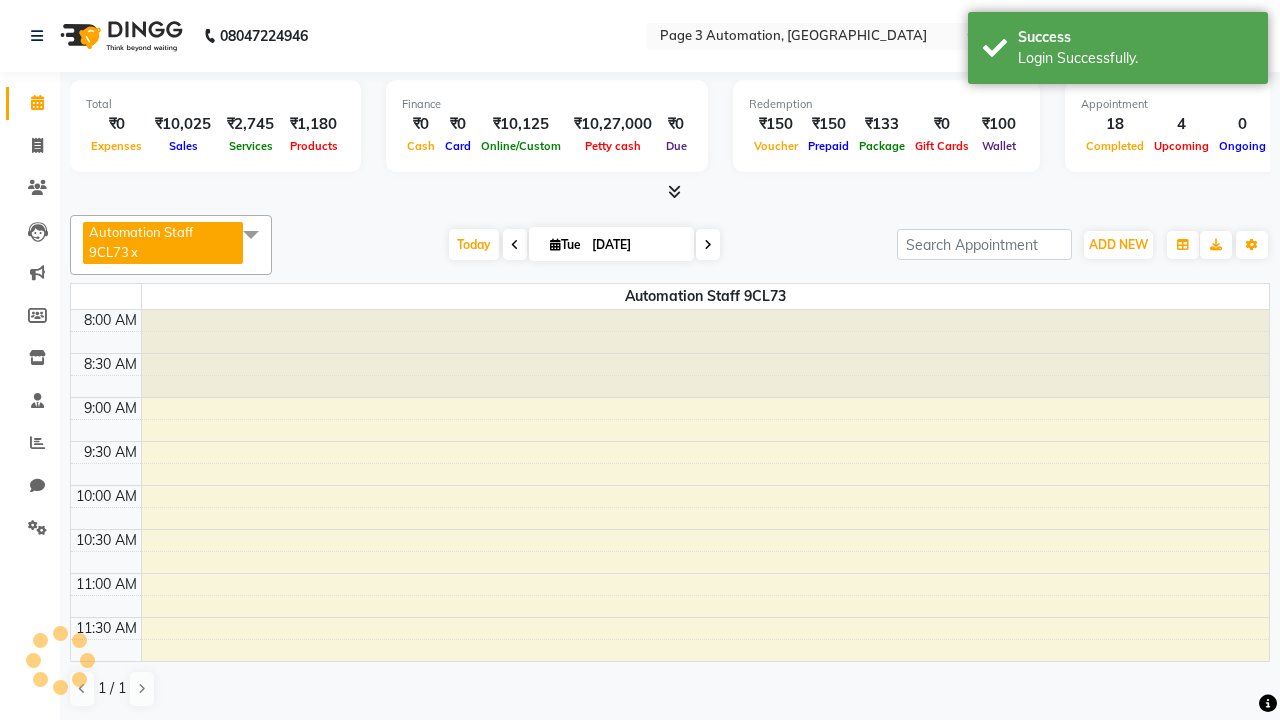 select on "en" 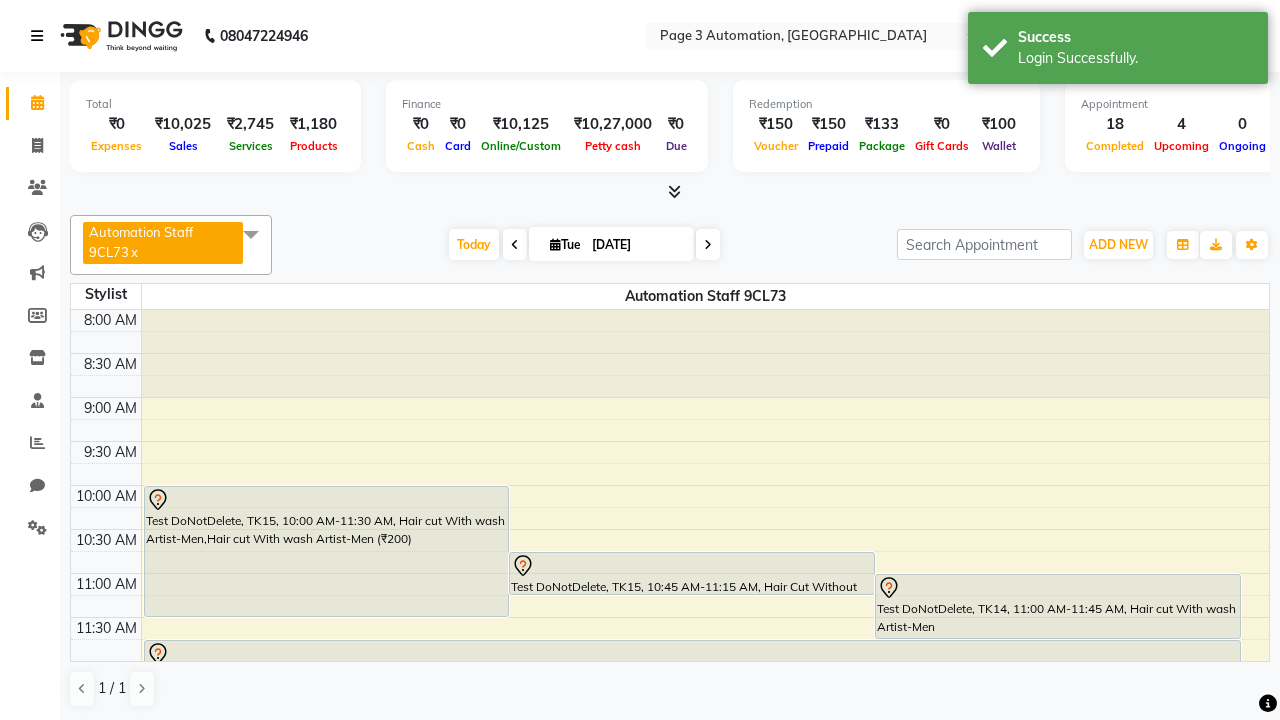 click at bounding box center (37, 36) 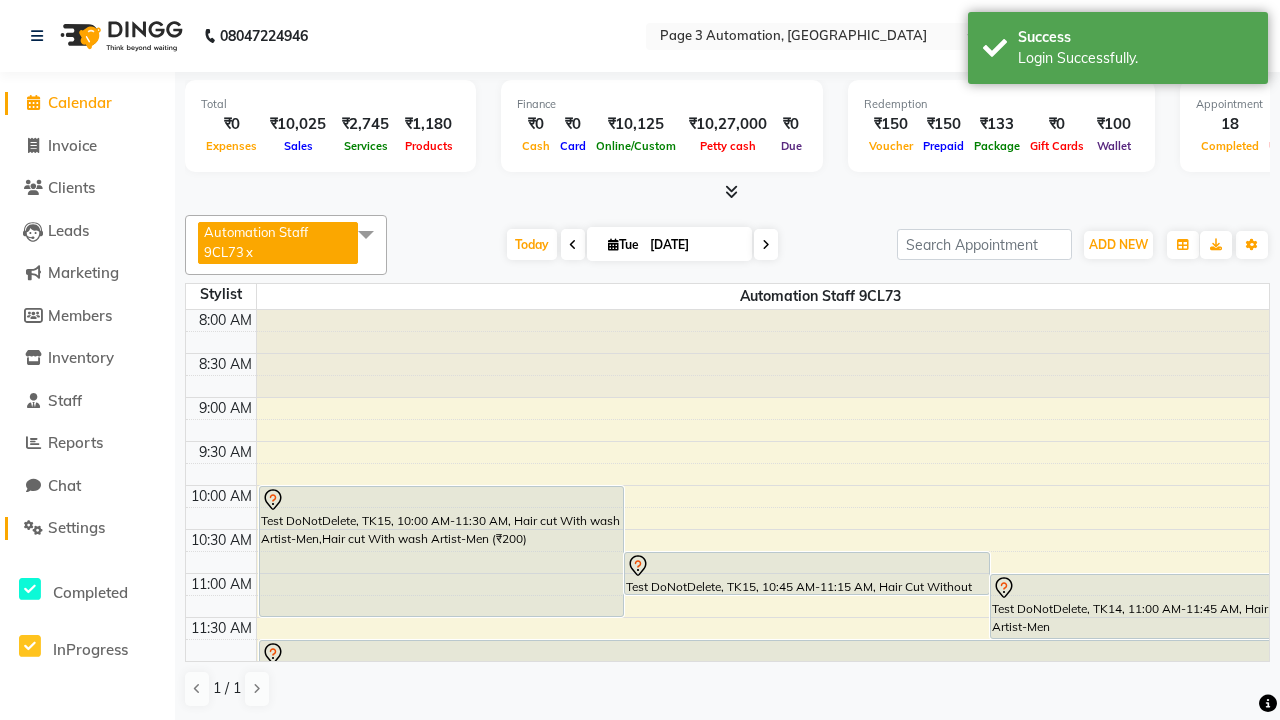 click on "Settings" 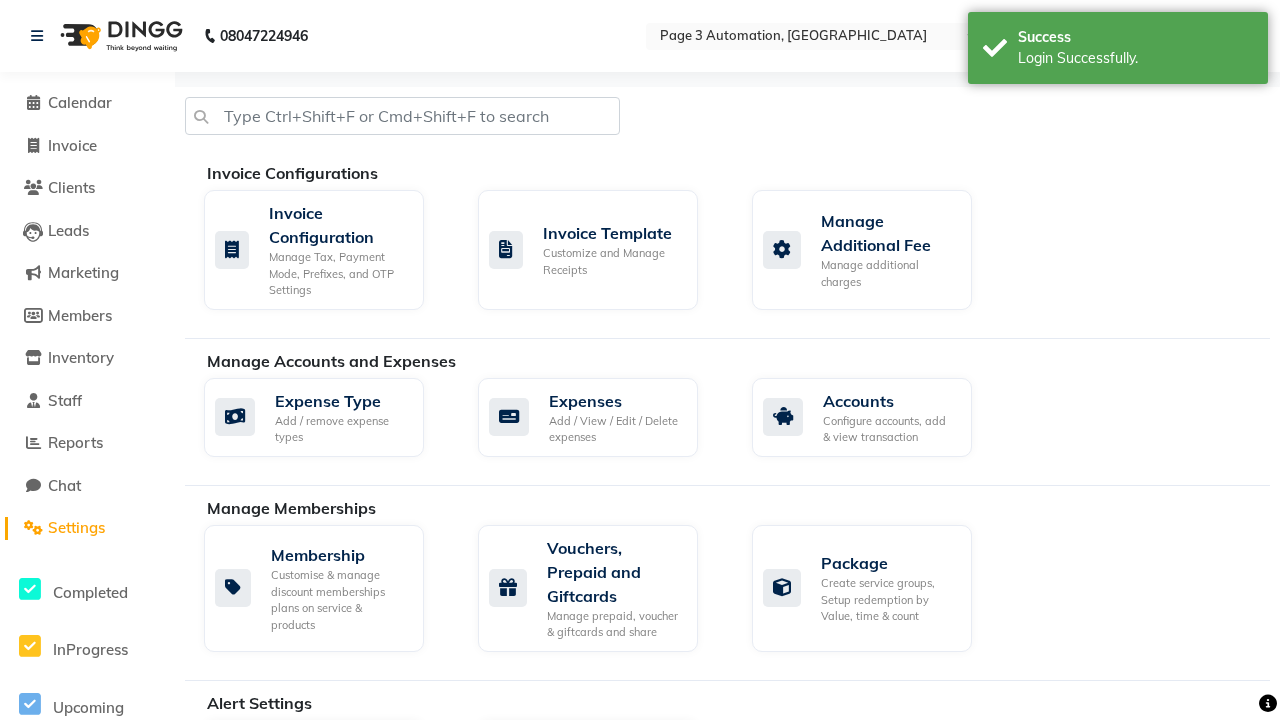 click on "Business Hours" 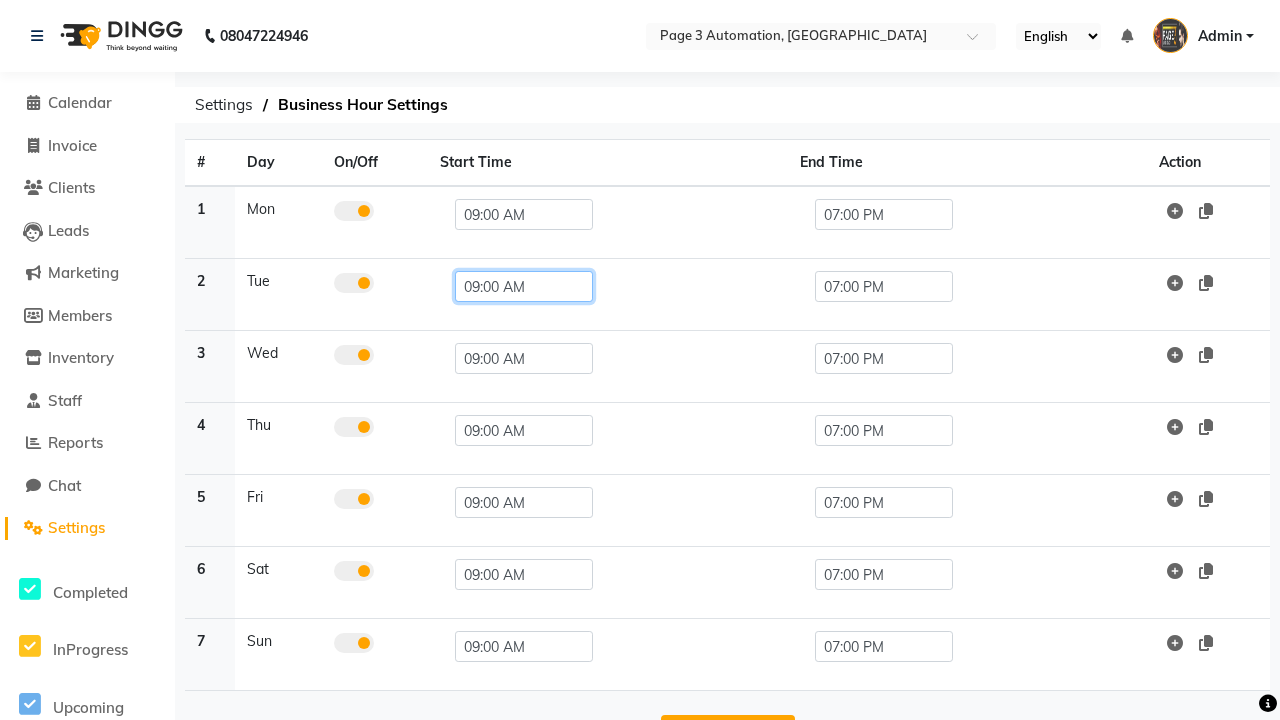 click on "09:00 AM" 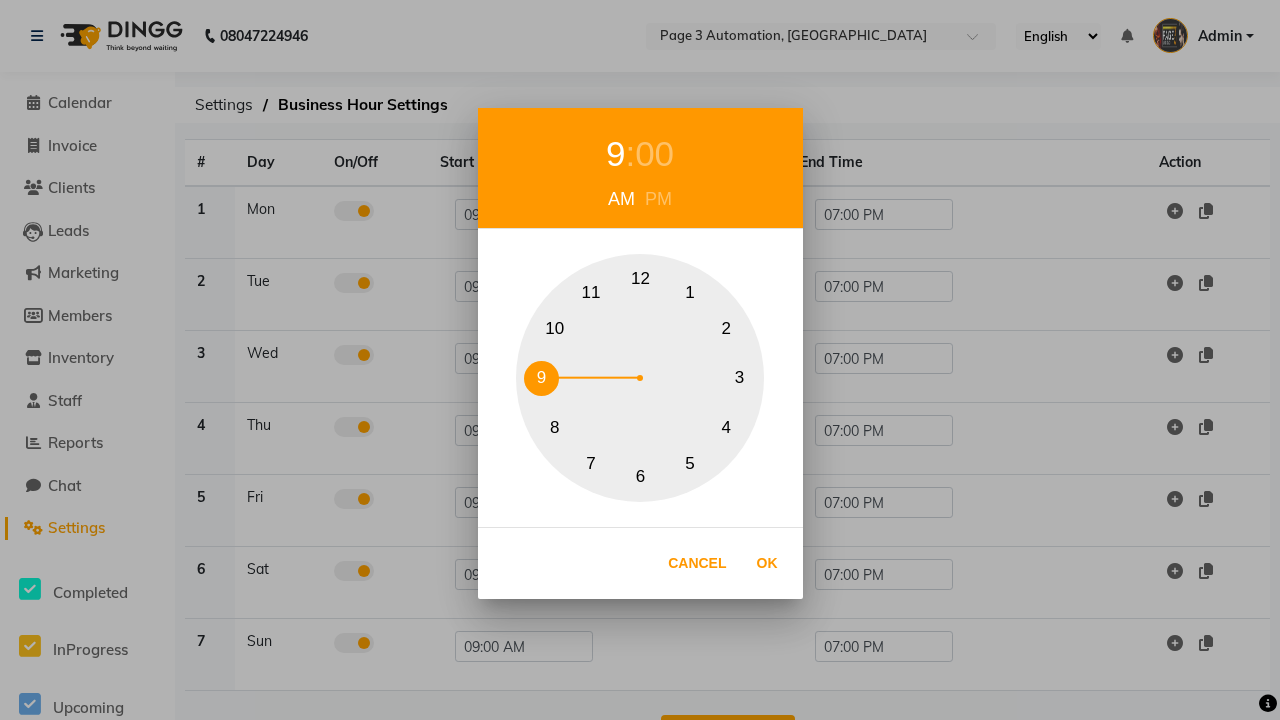 click on "10" at bounding box center (554, 328) 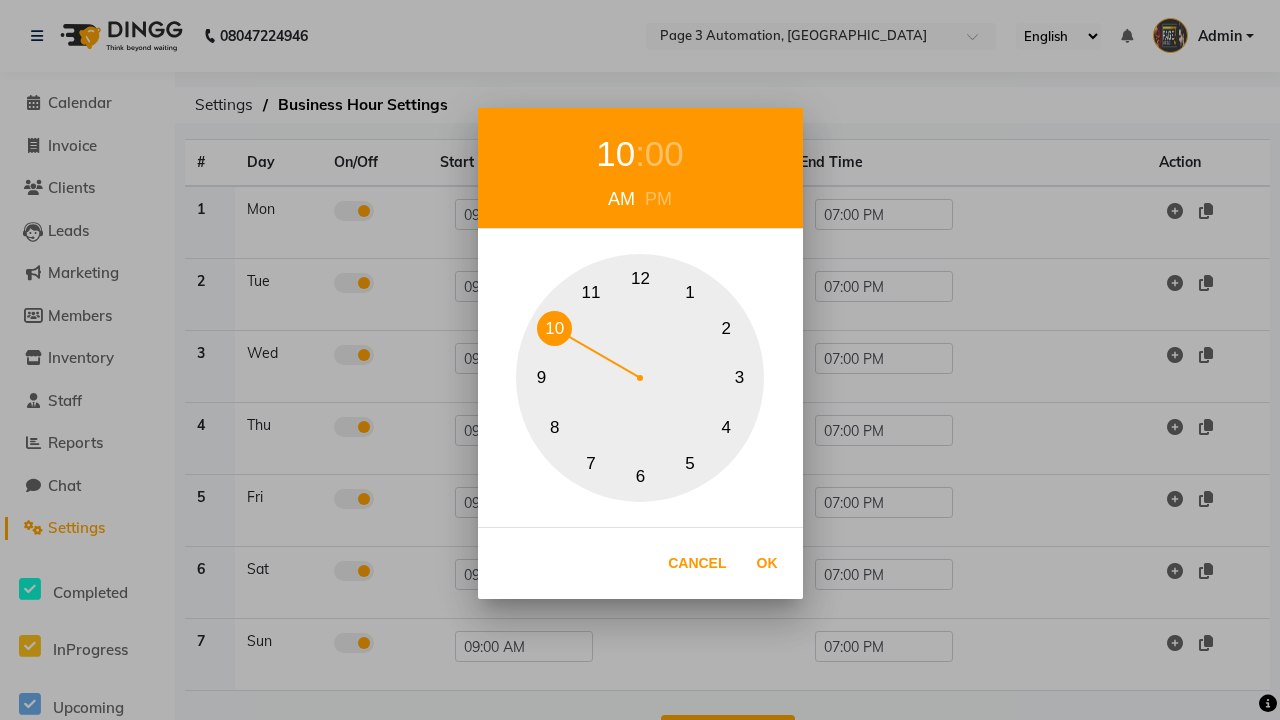 click on "00" at bounding box center [664, 154] 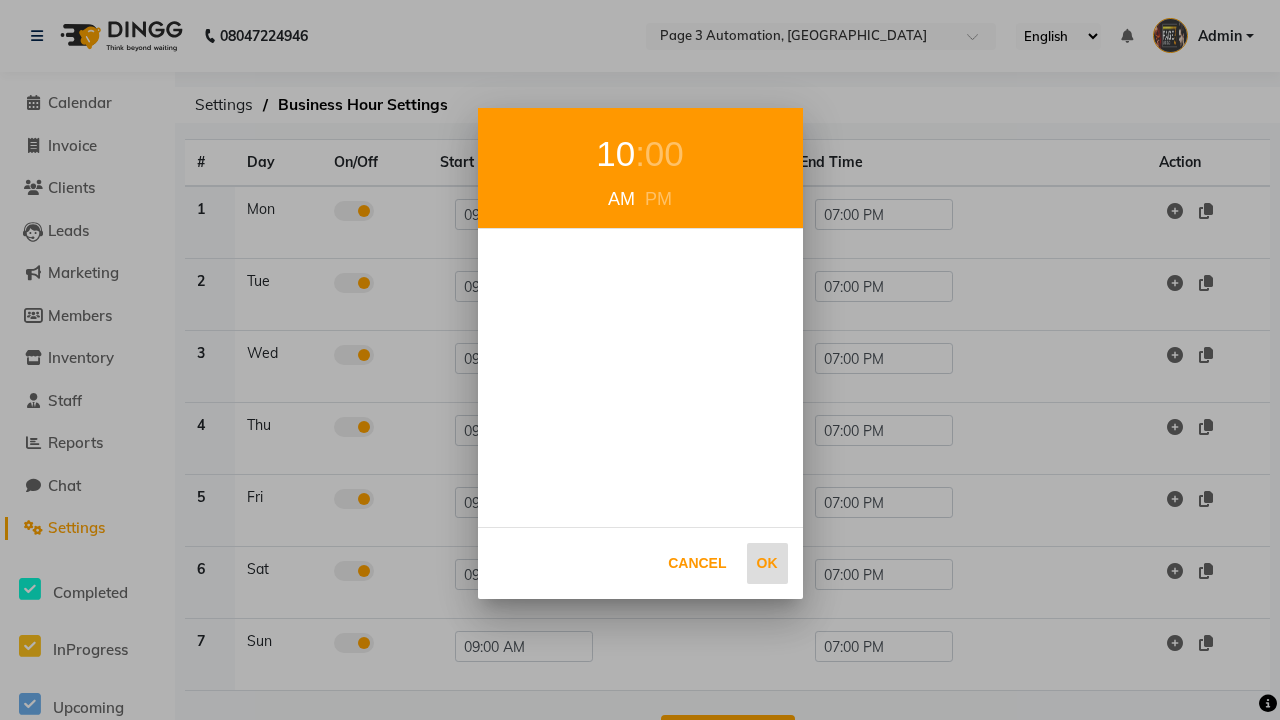 click on "Ok" at bounding box center [767, 563] 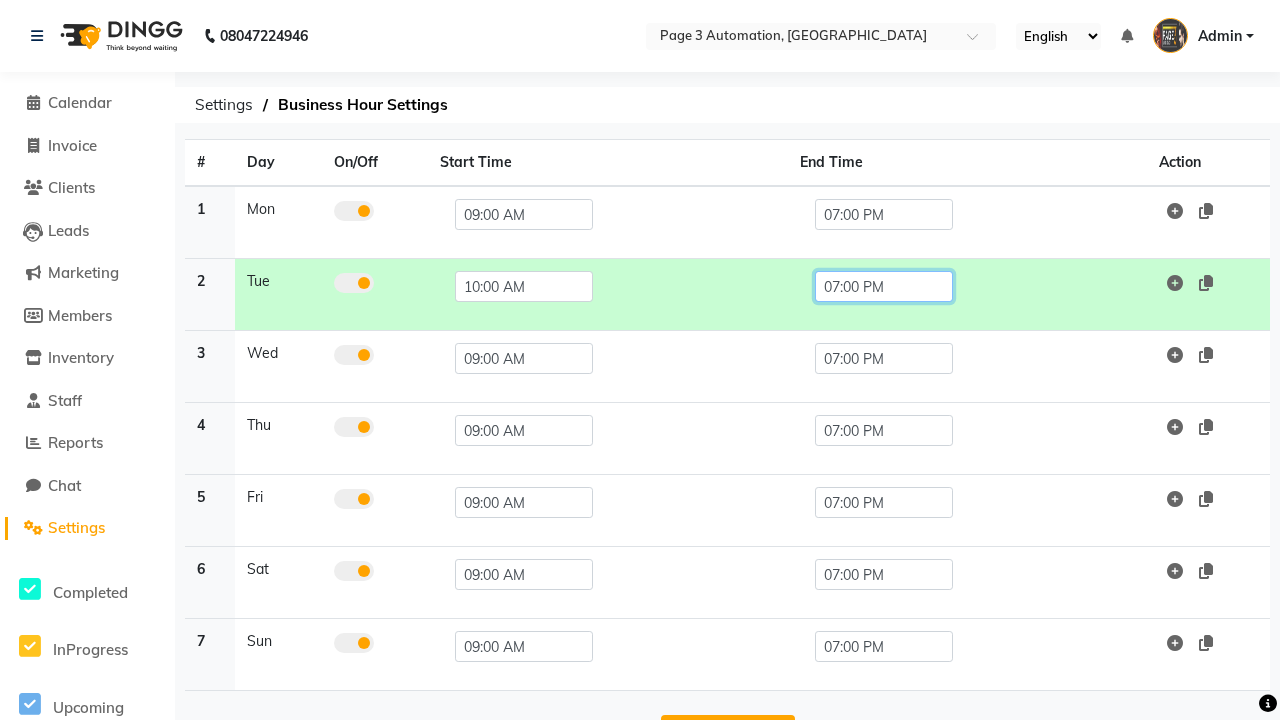 click on "07:00 PM" 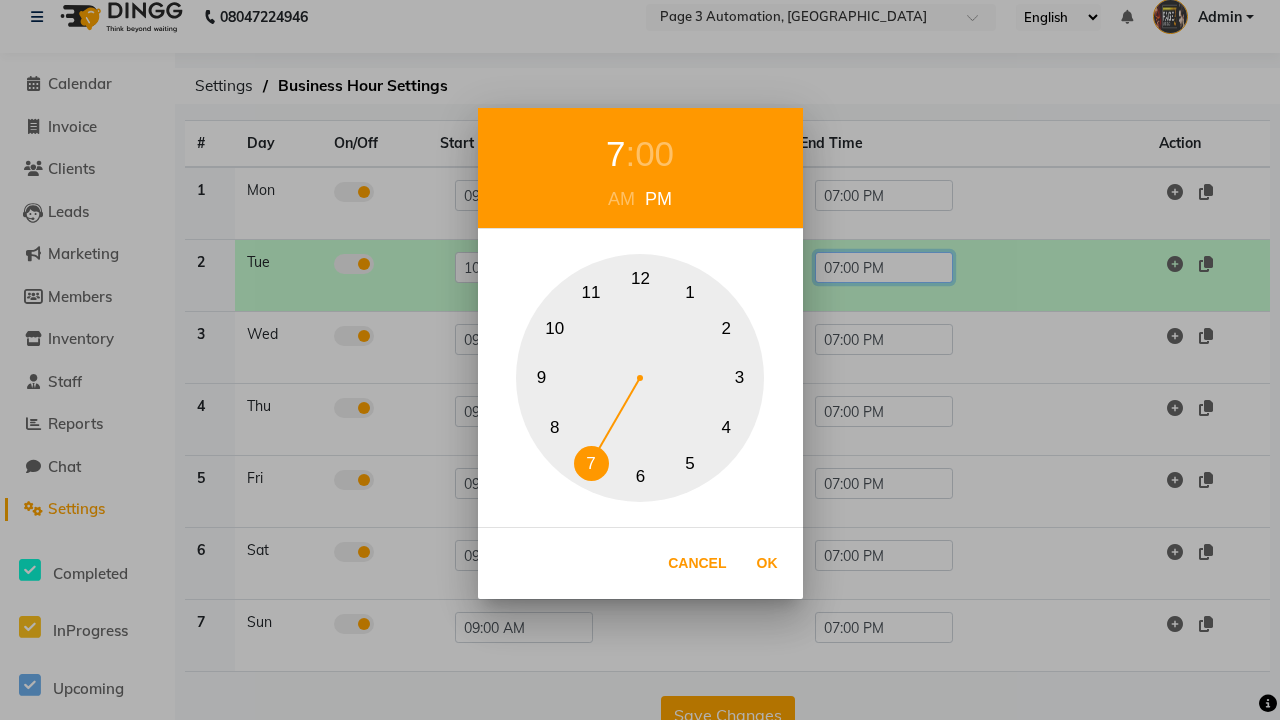 scroll, scrollTop: 63, scrollLeft: 0, axis: vertical 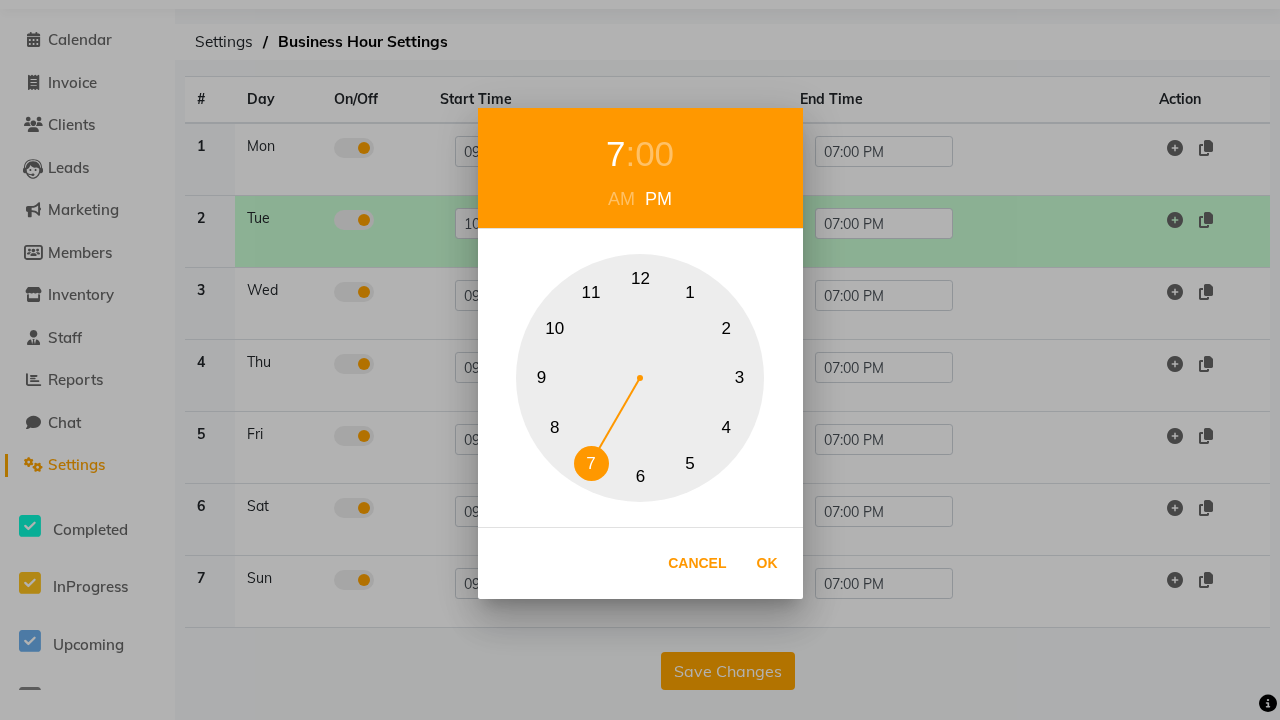 click on "10" at bounding box center [554, 328] 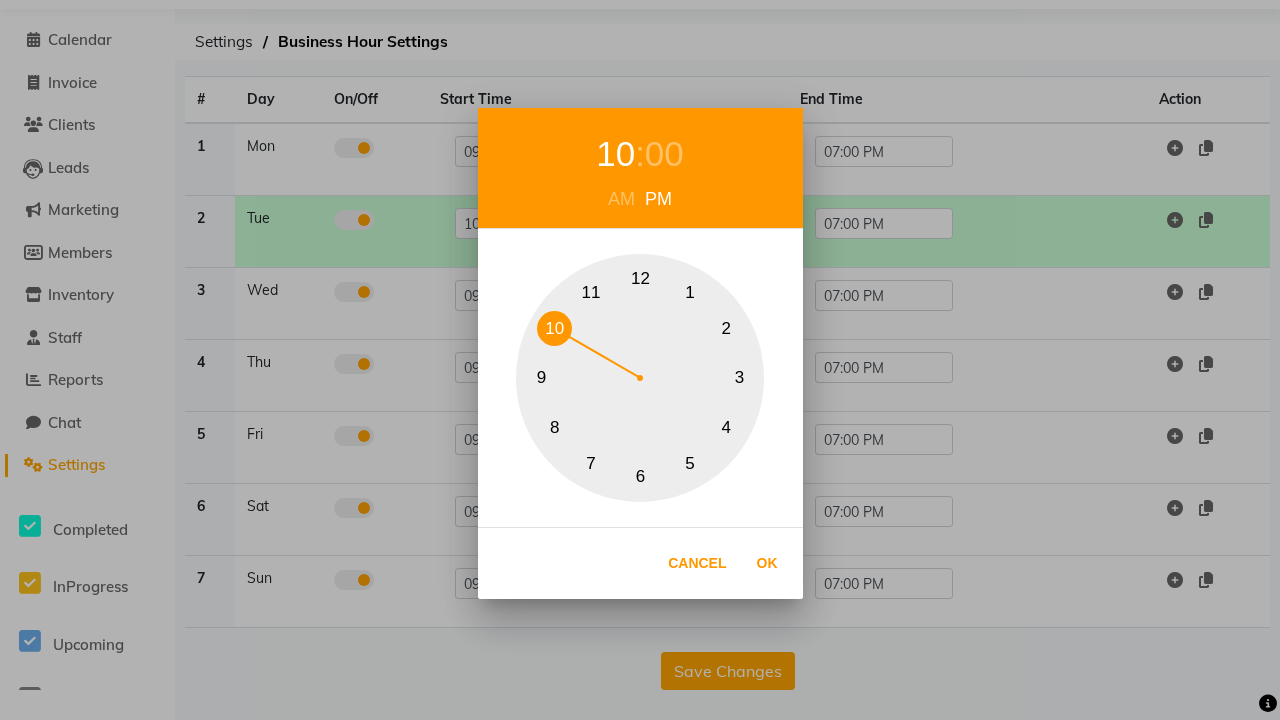 click on "00" at bounding box center (664, 154) 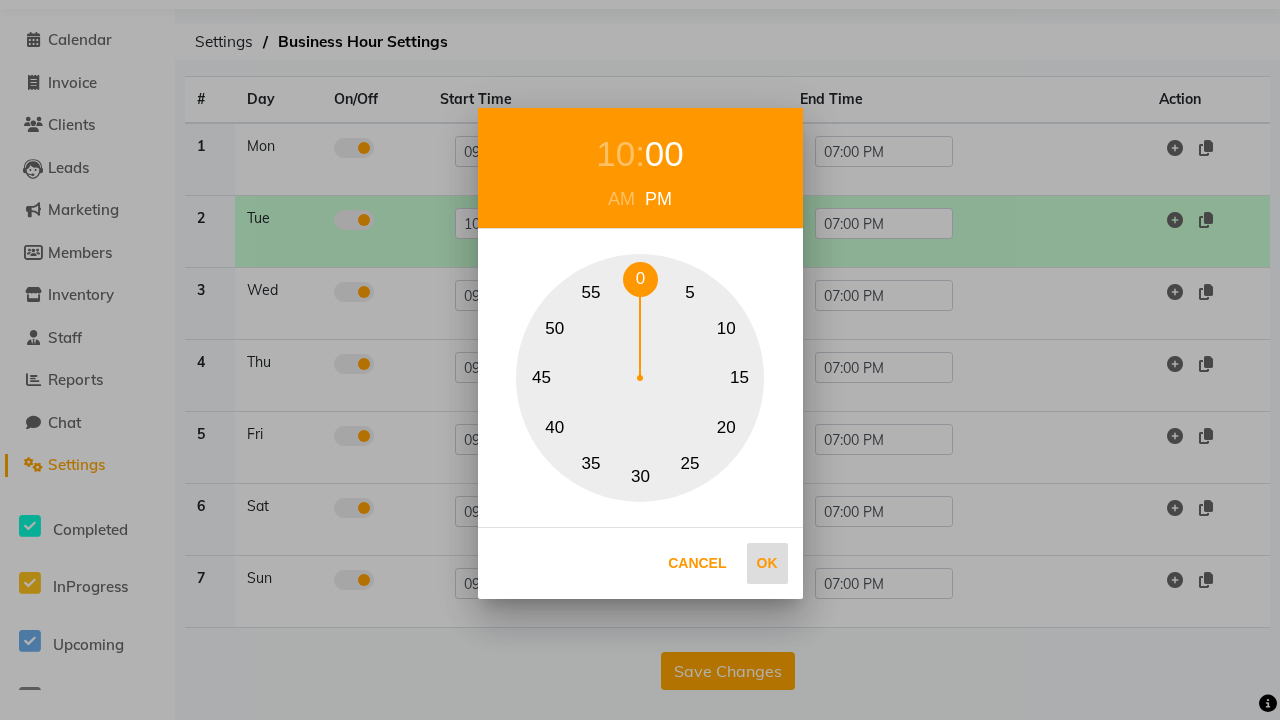click on "0" at bounding box center [640, 279] 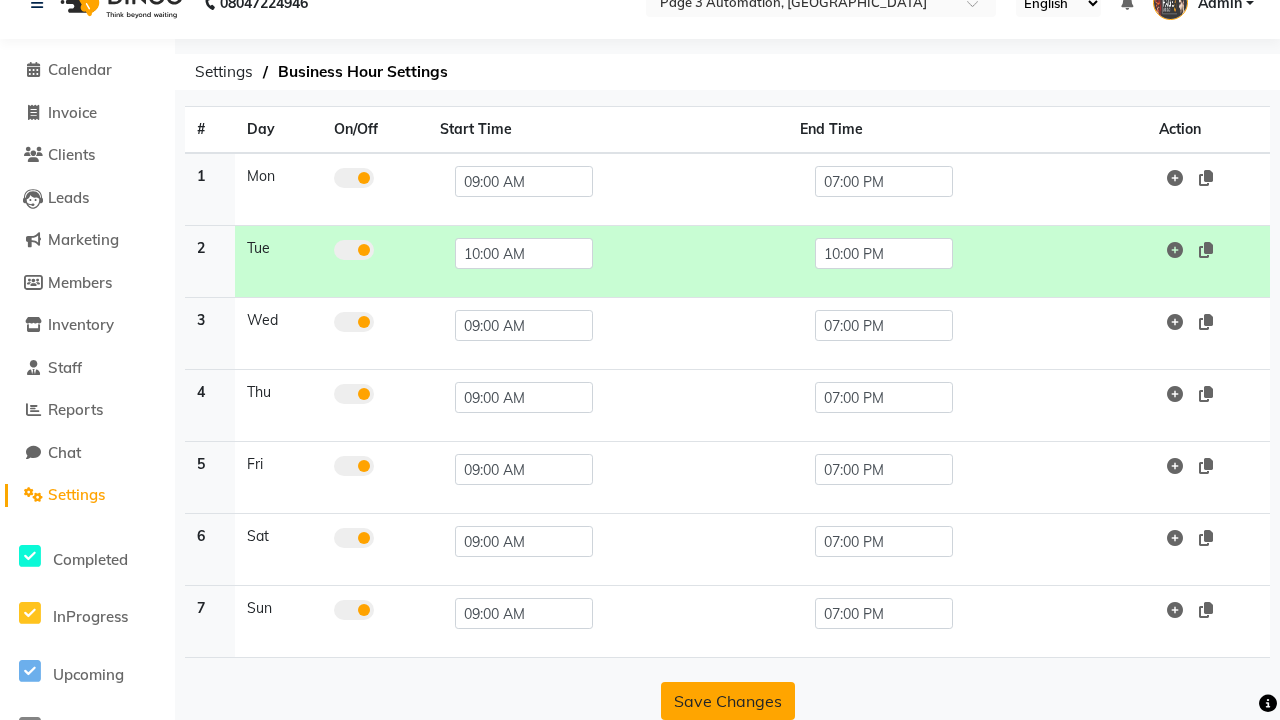 click on "Save Changes" 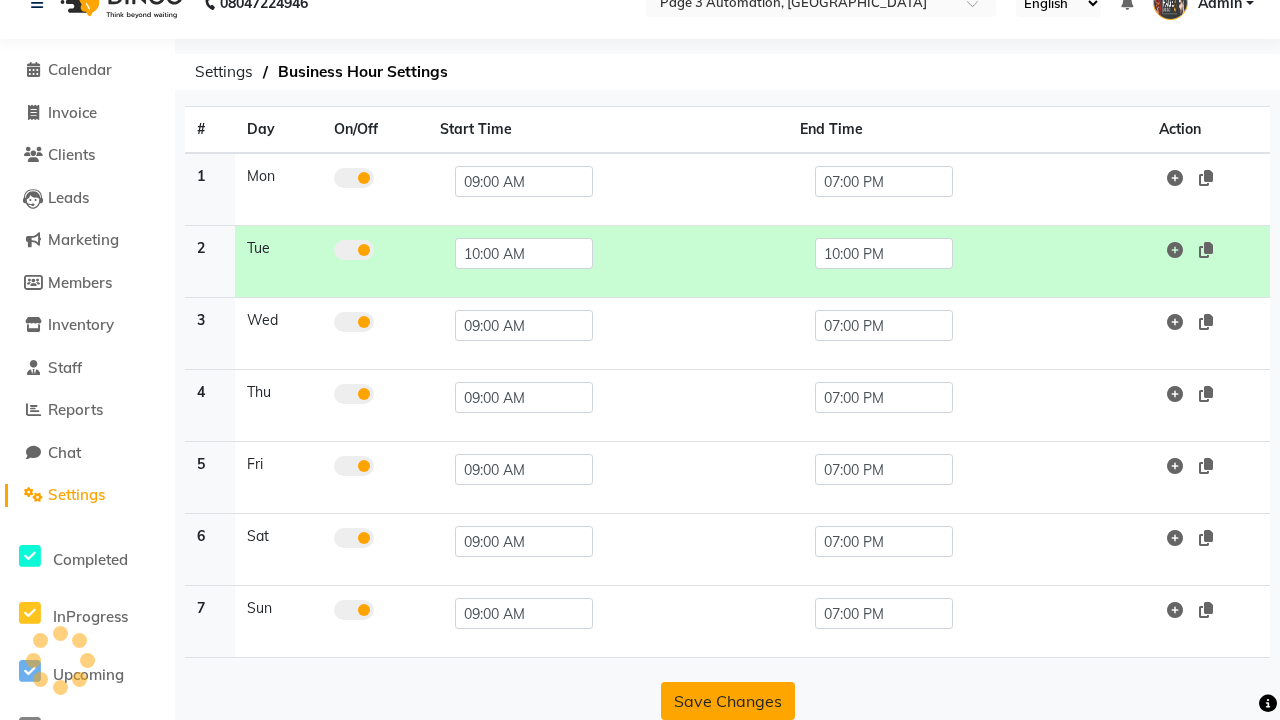 scroll, scrollTop: 63, scrollLeft: 0, axis: vertical 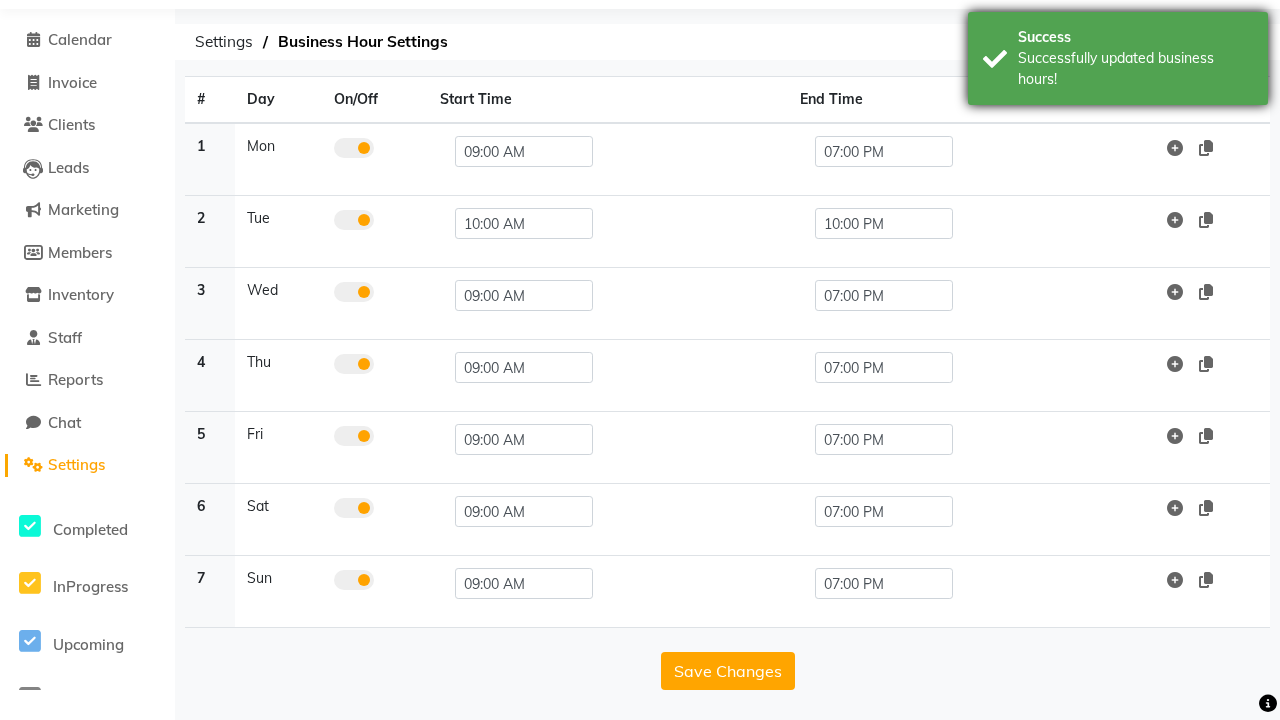 click on "Successfully updated business hours!" at bounding box center [1135, 69] 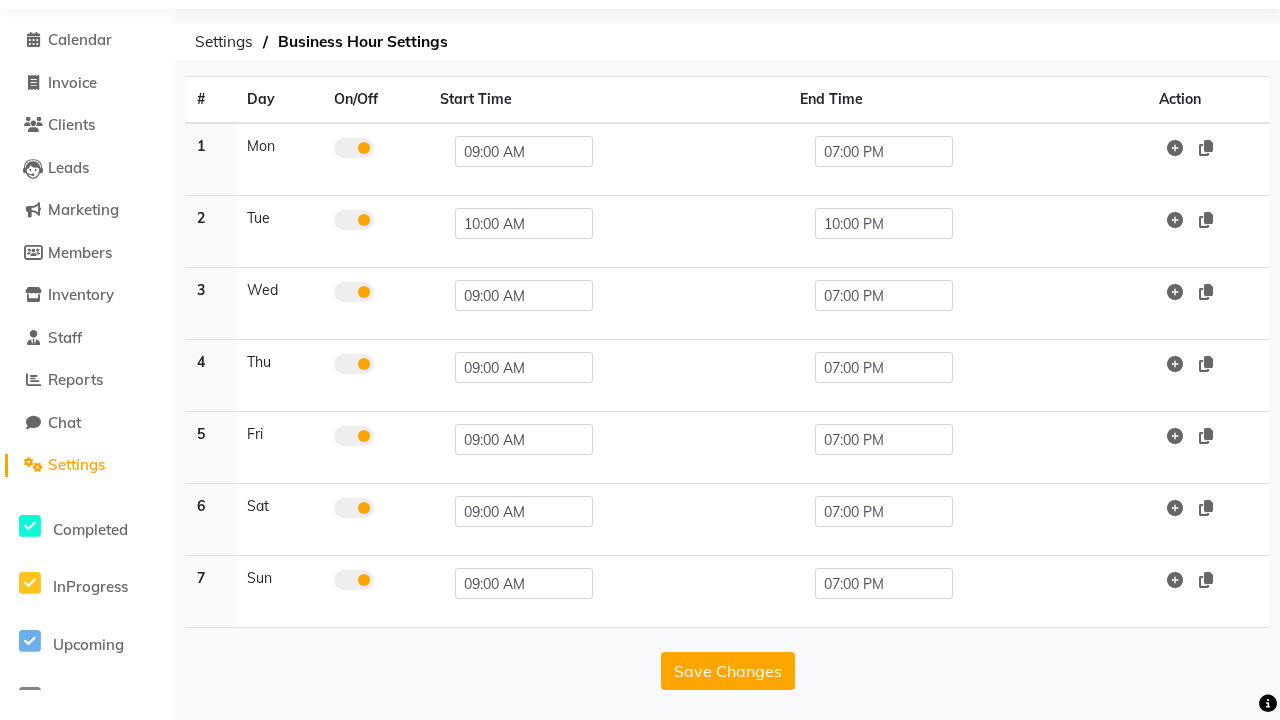 click at bounding box center [37, -27] 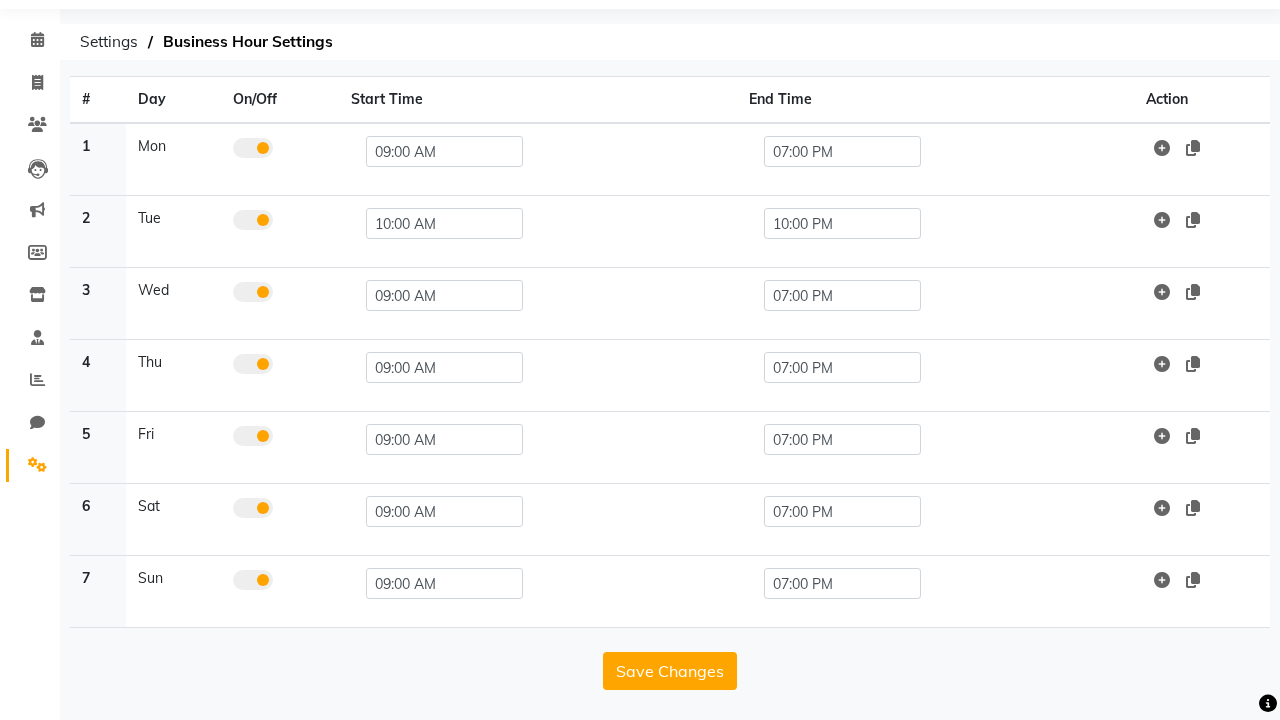 scroll, scrollTop: 8, scrollLeft: 0, axis: vertical 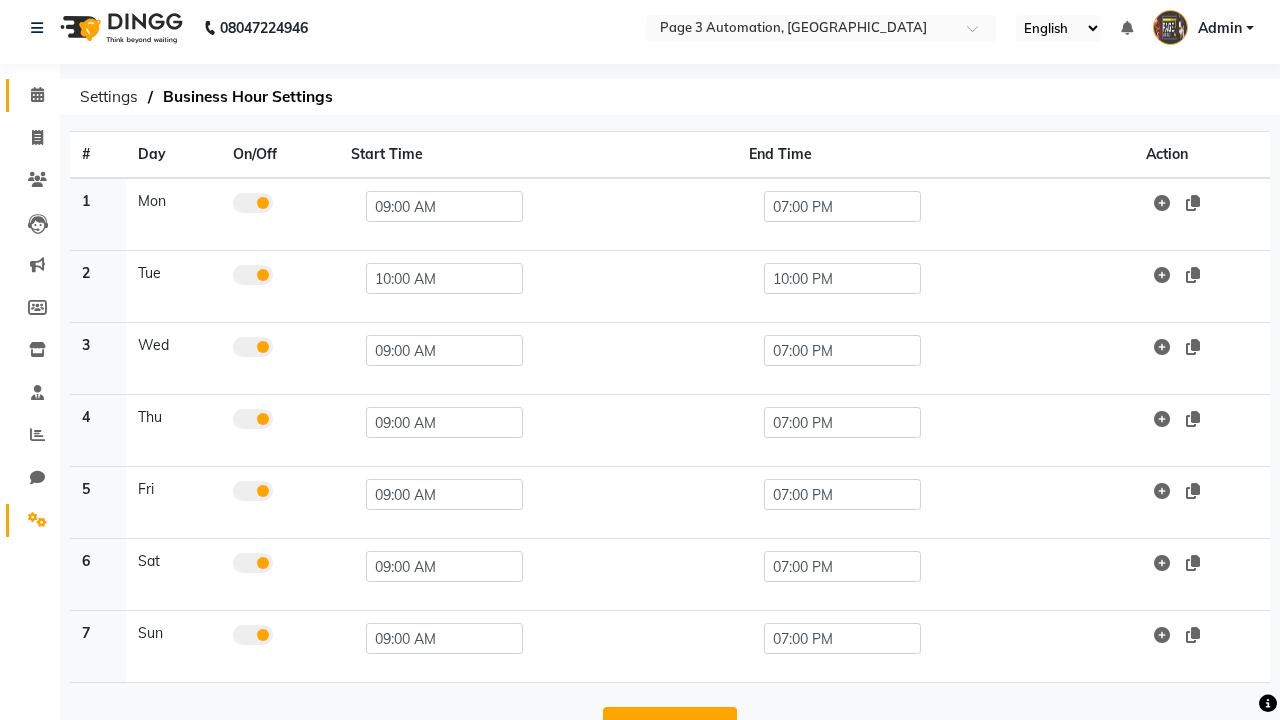 click 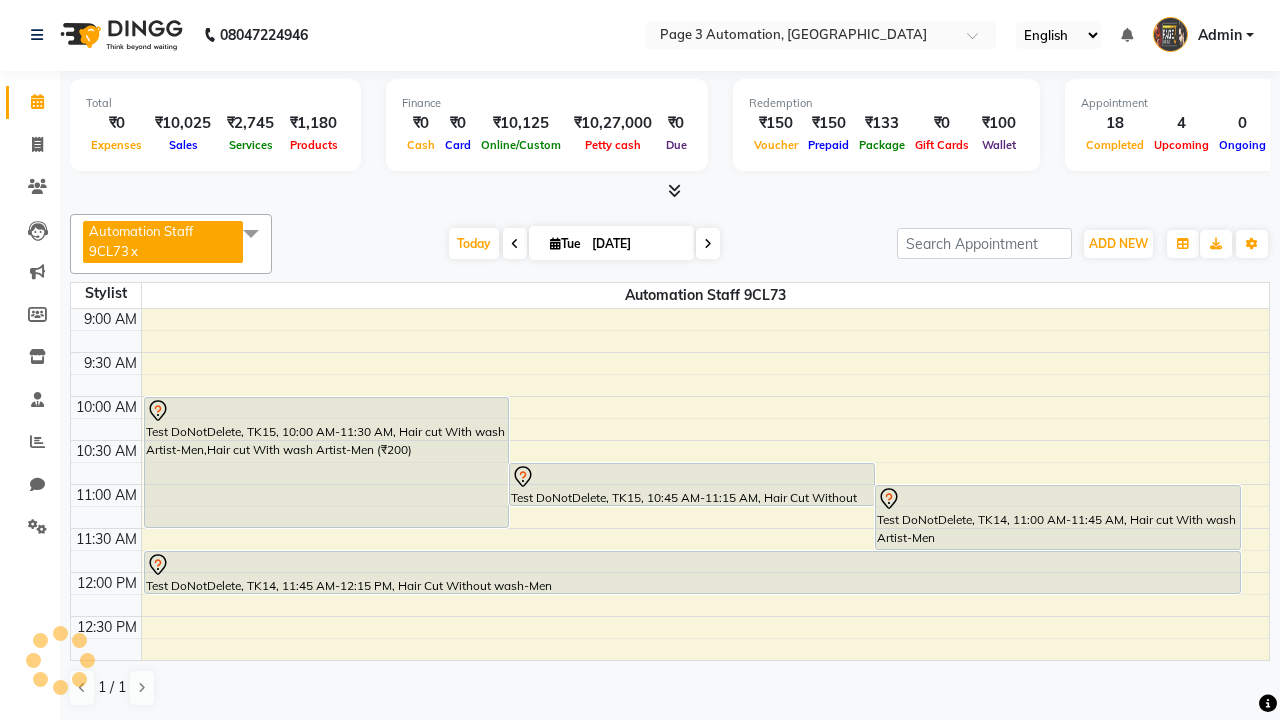 scroll, scrollTop: 0, scrollLeft: 0, axis: both 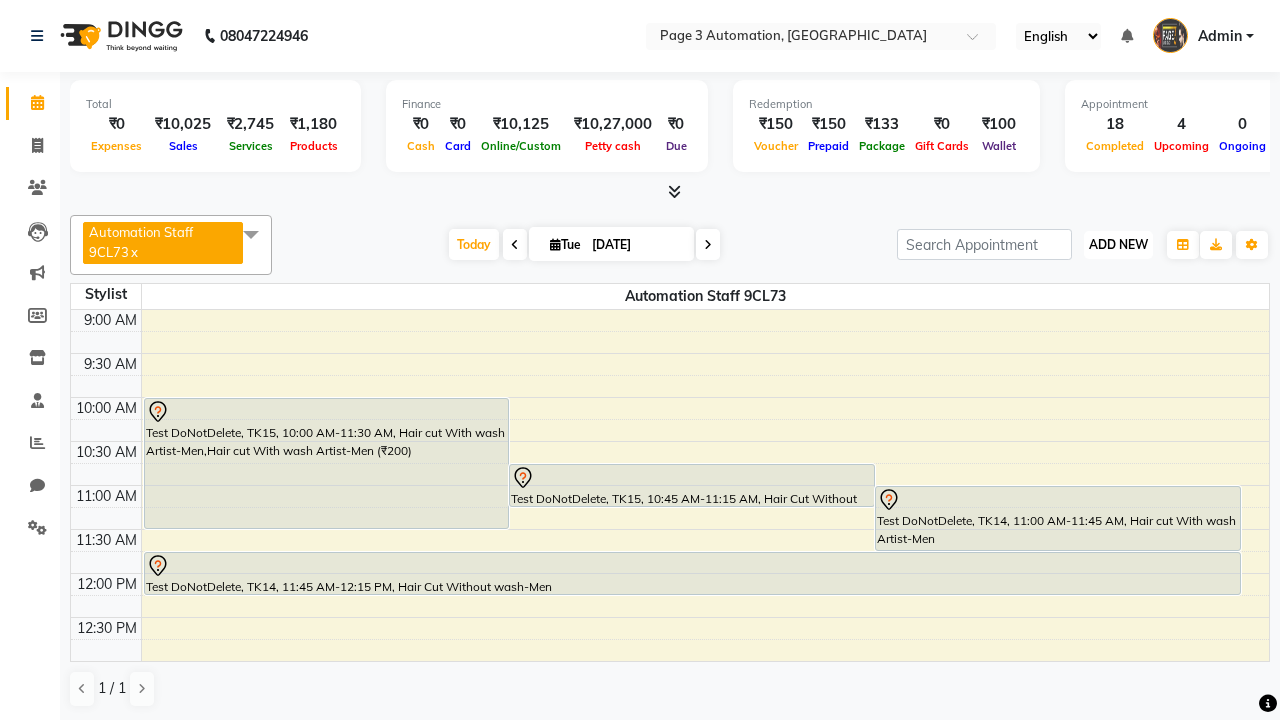 click on "ADD NEW" at bounding box center [1118, 244] 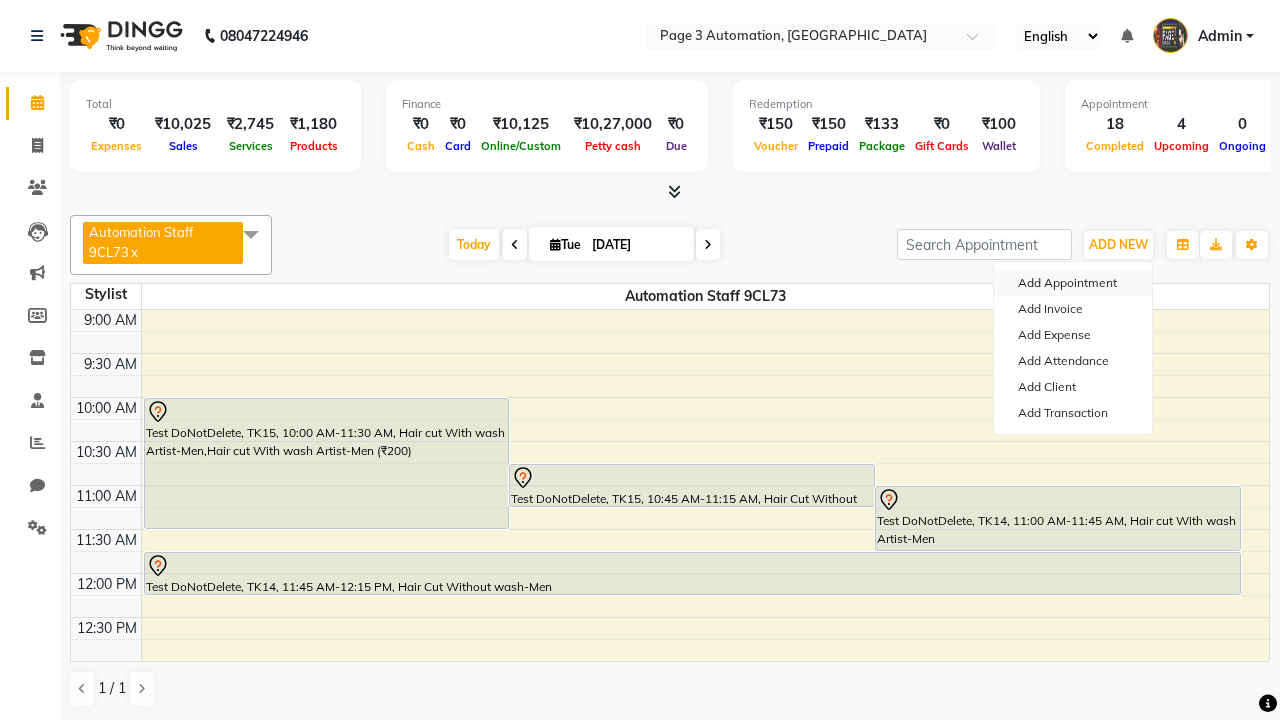 click on "Add Appointment" at bounding box center (1073, 283) 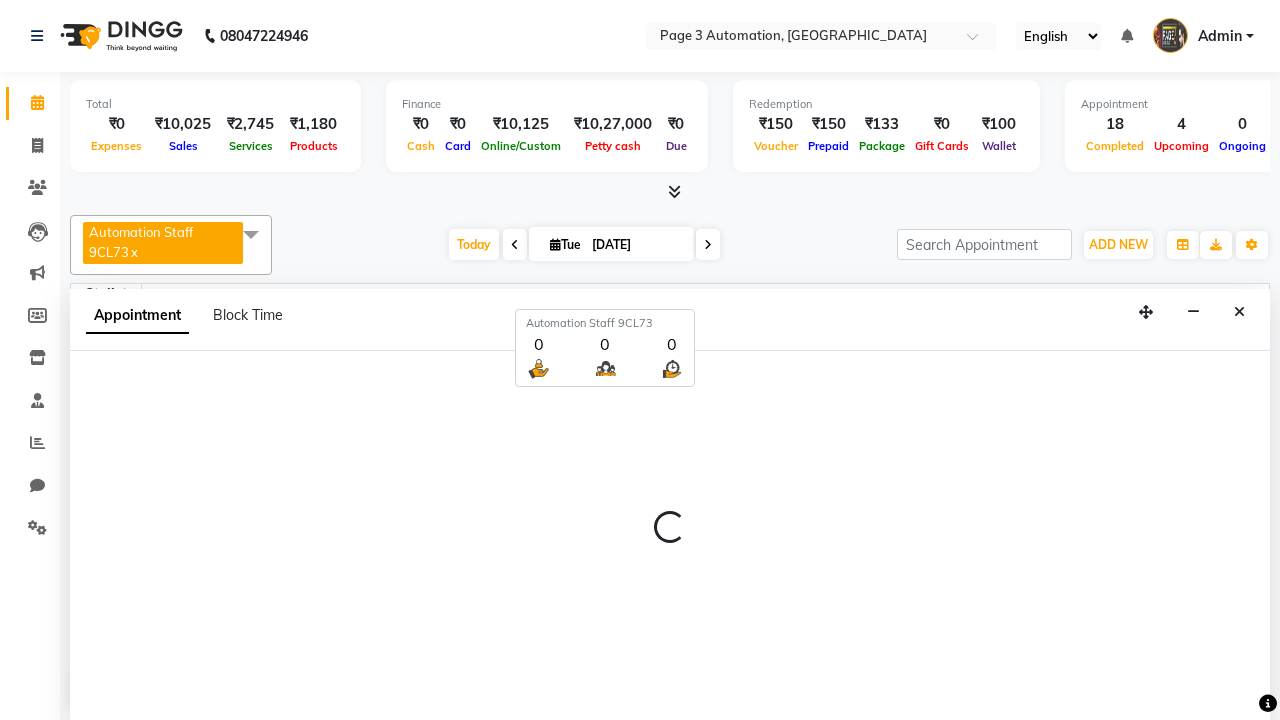 scroll, scrollTop: 1, scrollLeft: 0, axis: vertical 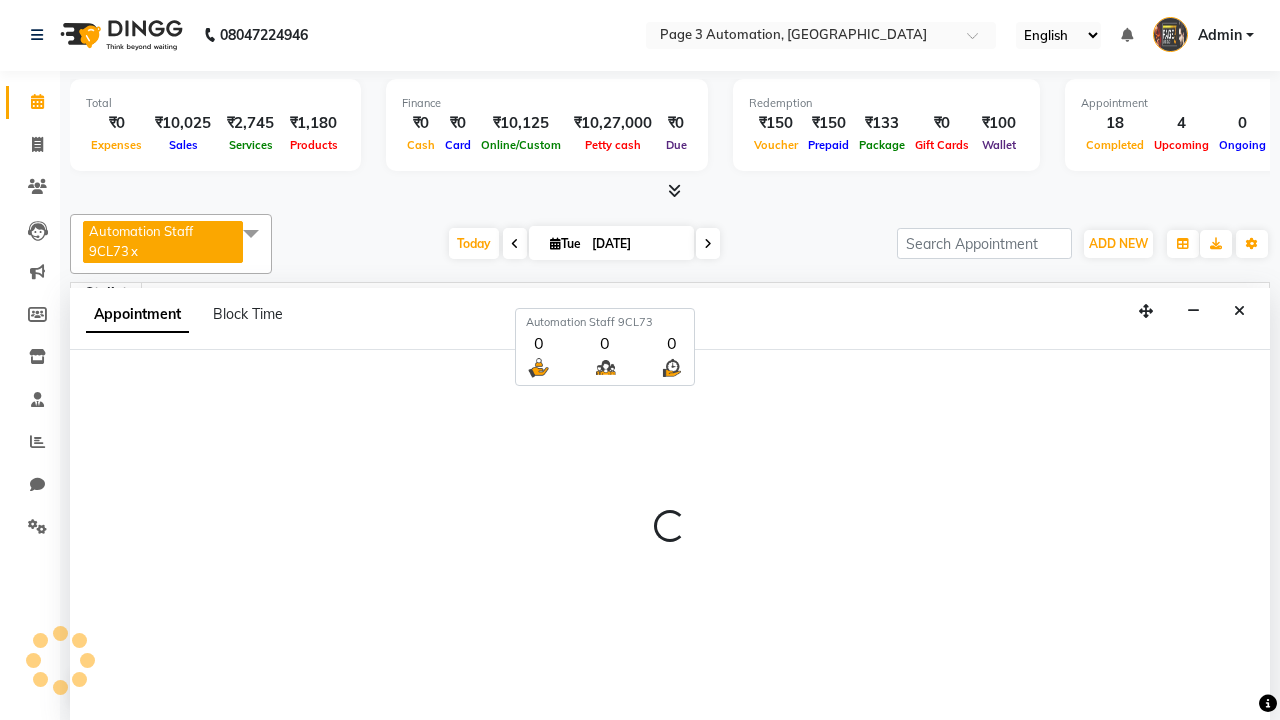 select on "tentative" 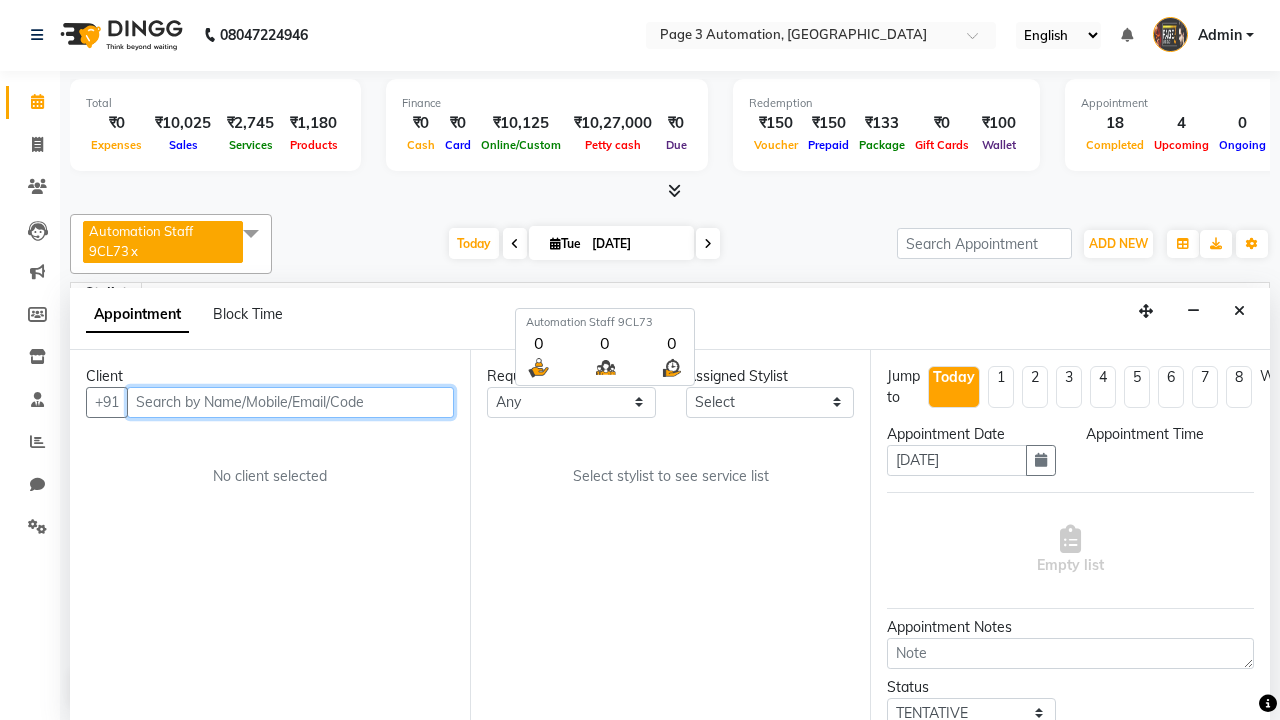 select on "600" 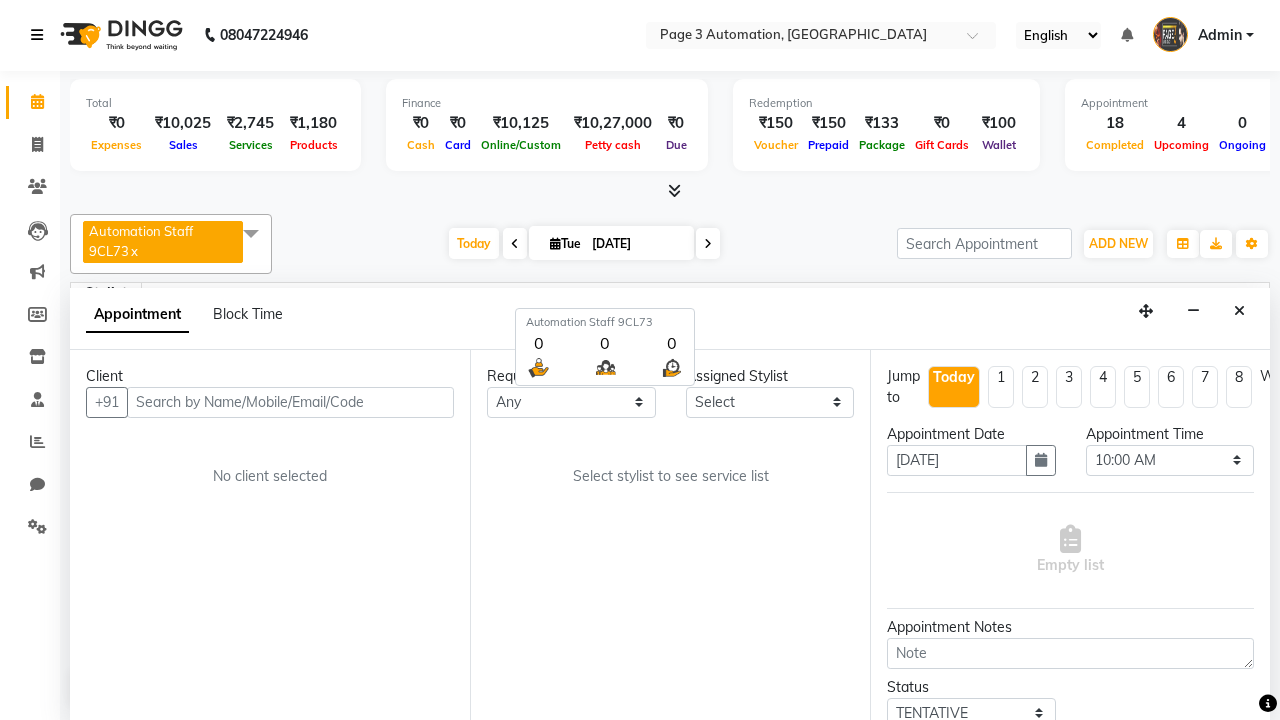click at bounding box center (37, 35) 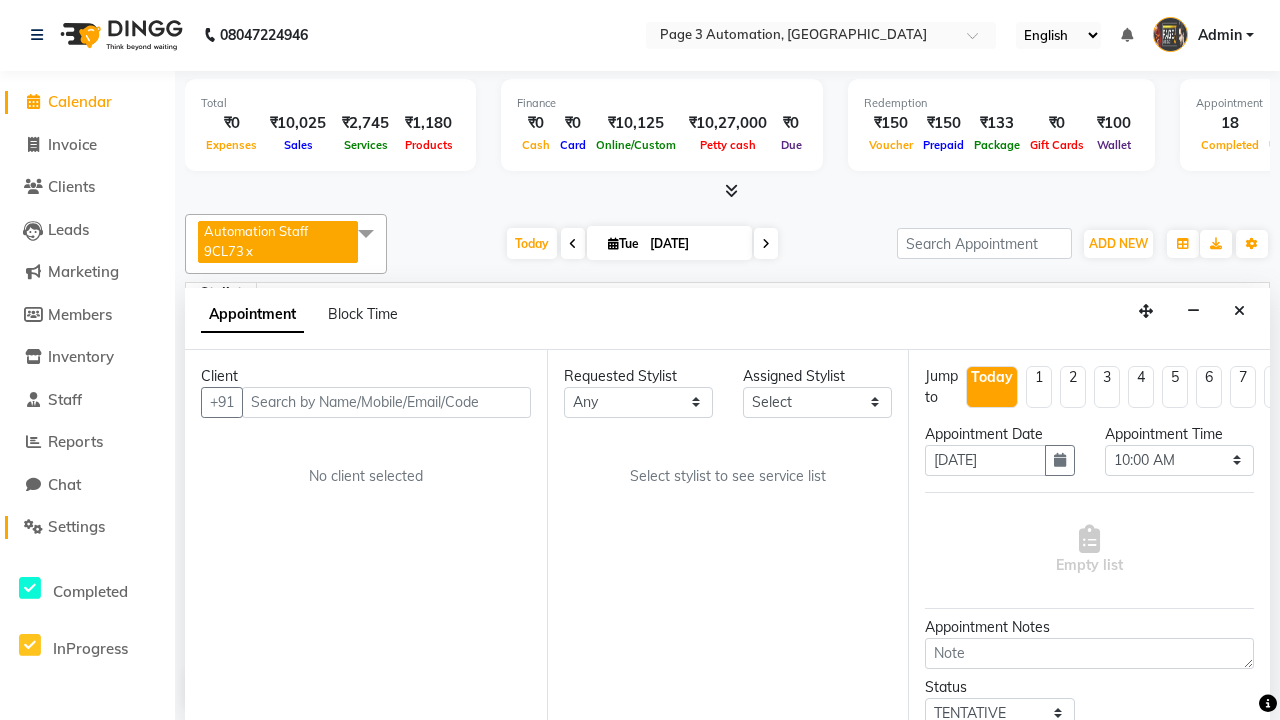 click on "Settings" 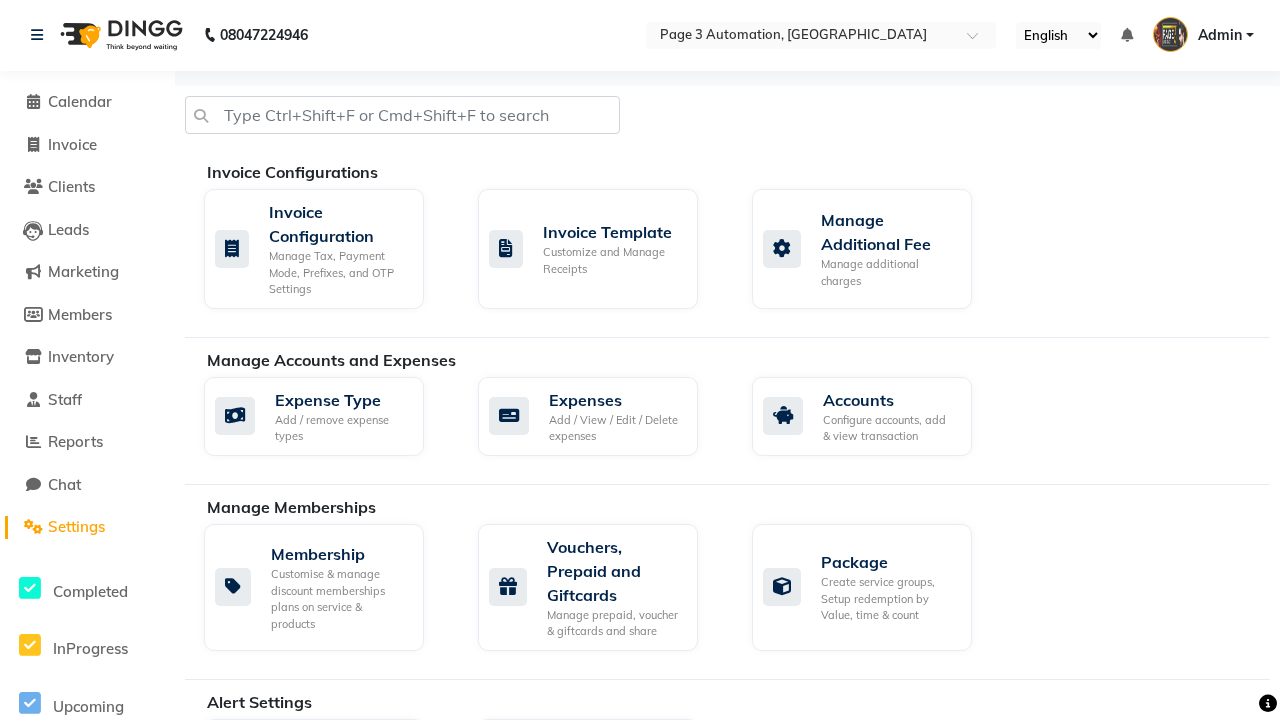 scroll, scrollTop: 0, scrollLeft: 0, axis: both 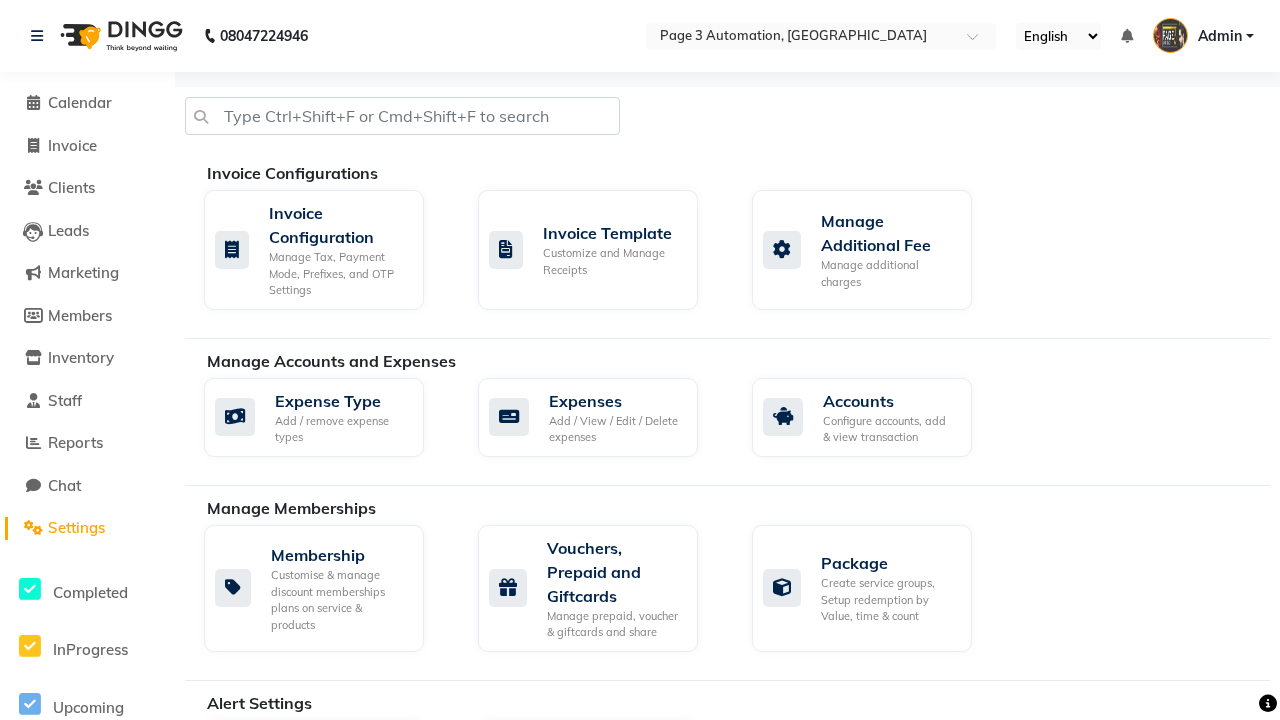 click on "Business Hours" 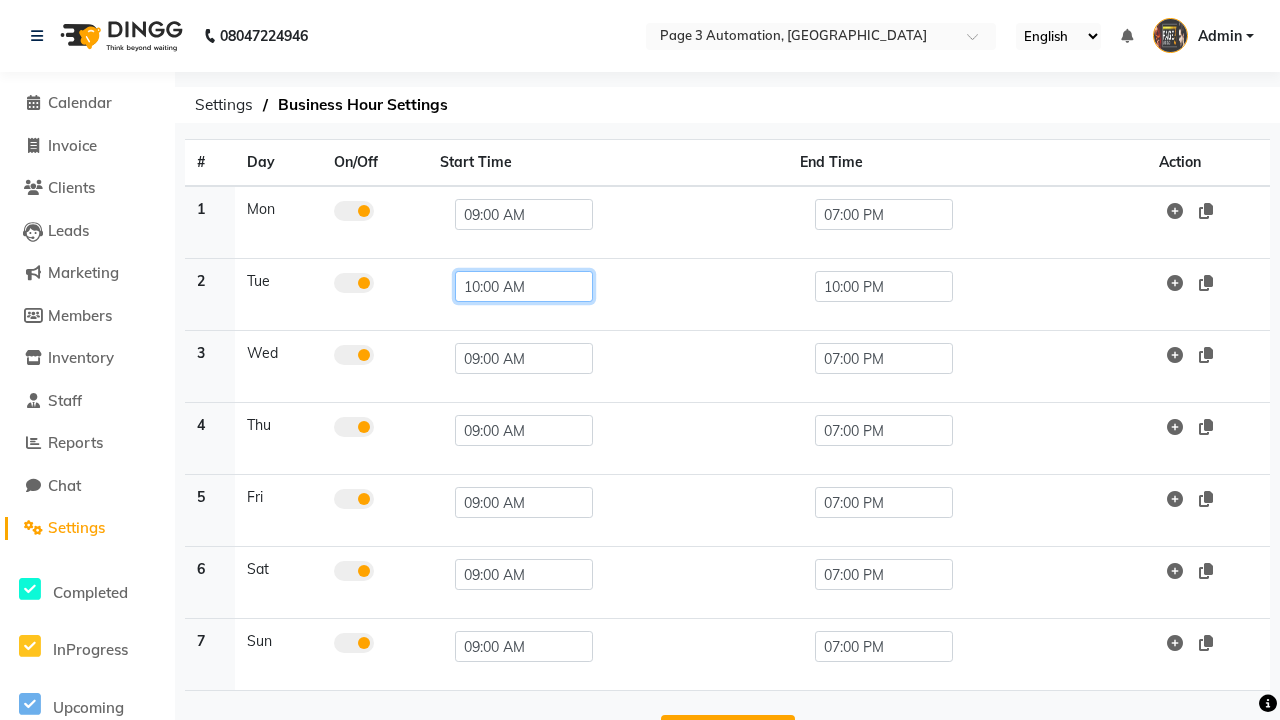 click on "10:00 AM" 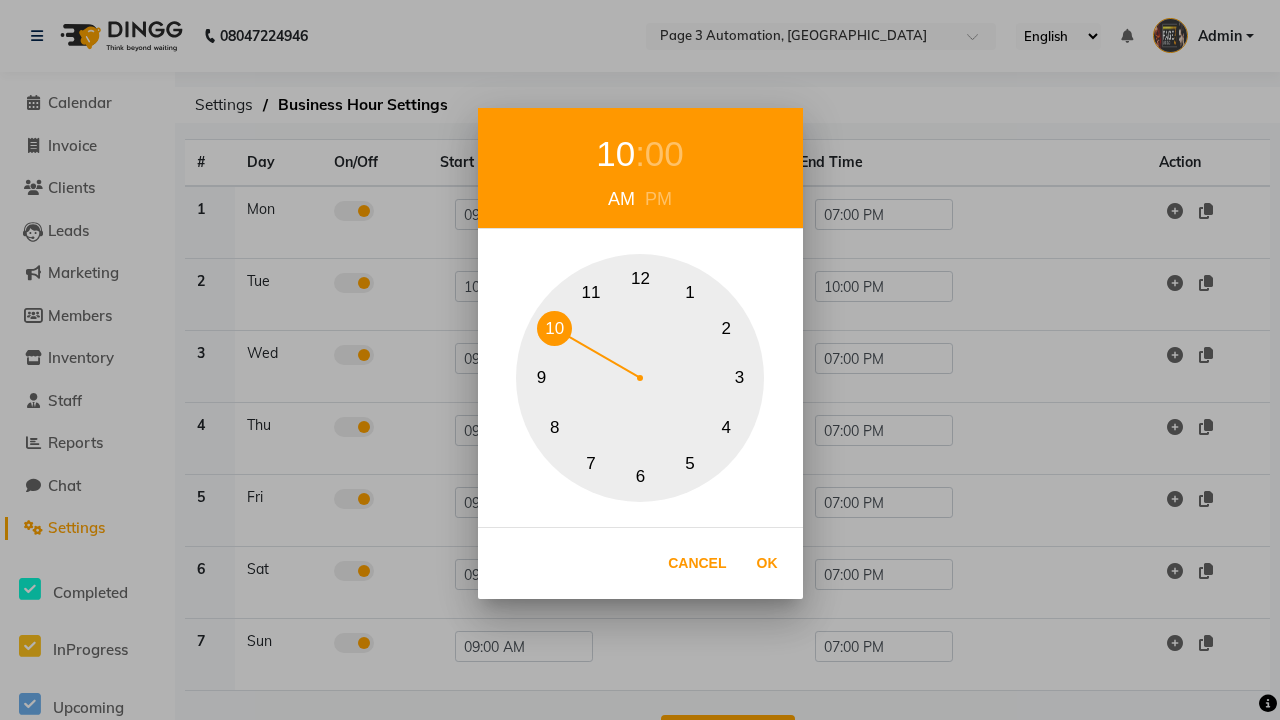 click on "00" at bounding box center [664, 154] 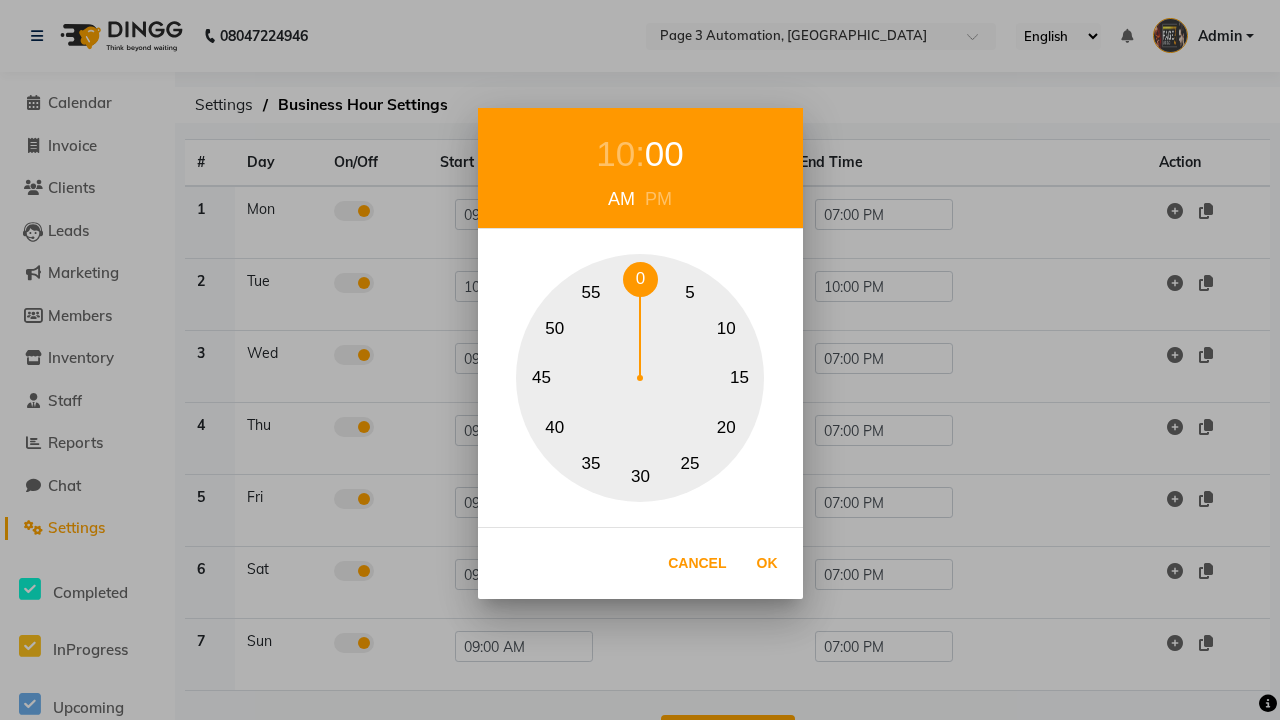 click on "0" at bounding box center (640, 279) 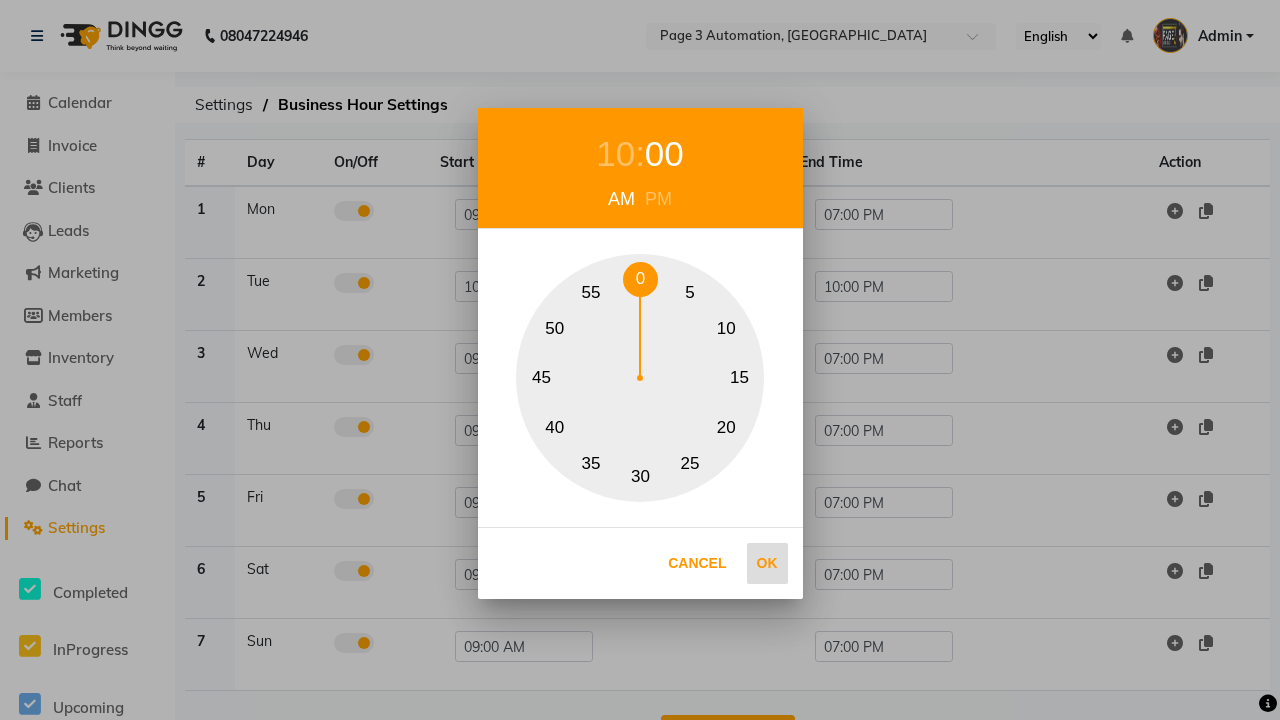 click on "Ok" at bounding box center (767, 563) 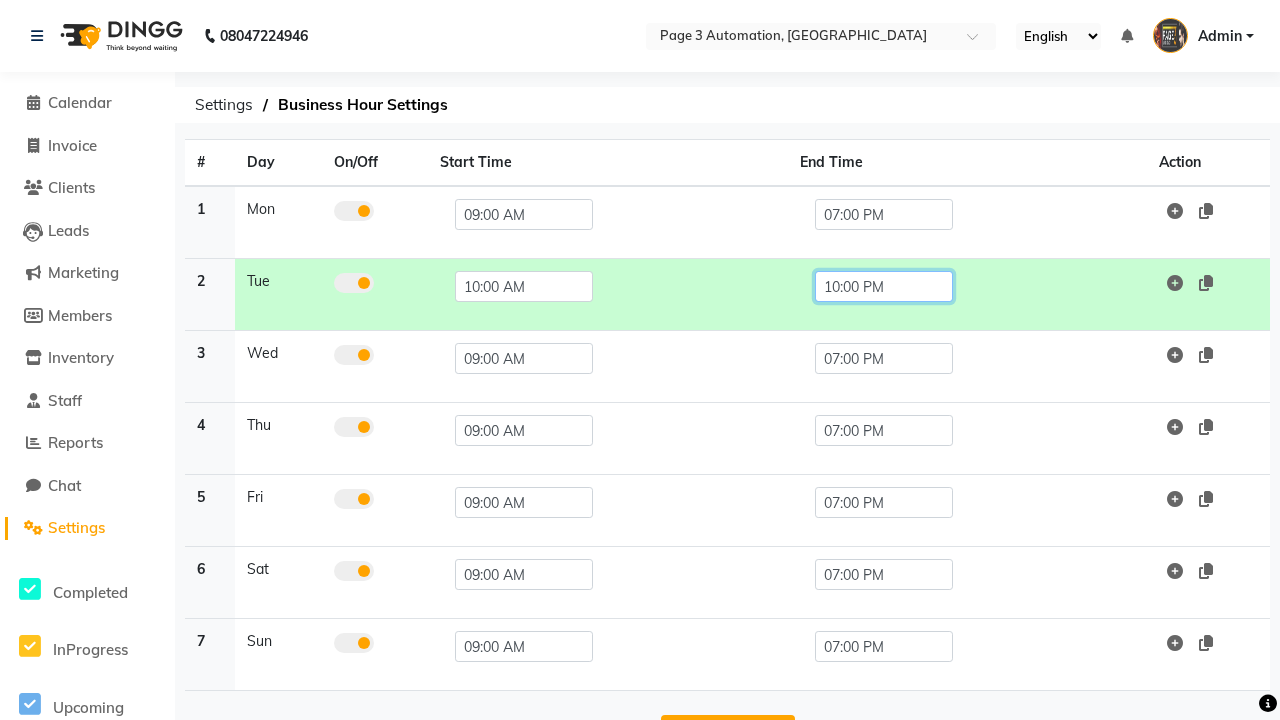 click on "10:00 PM" 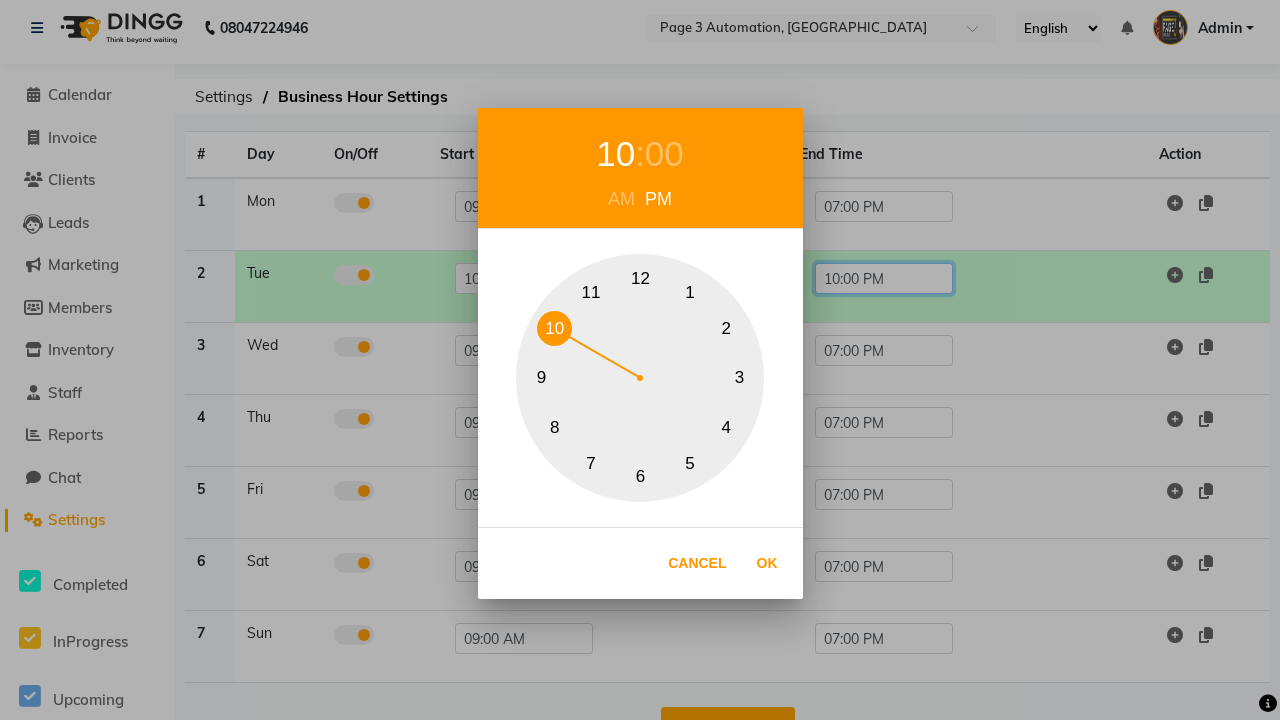 scroll, scrollTop: 63, scrollLeft: 0, axis: vertical 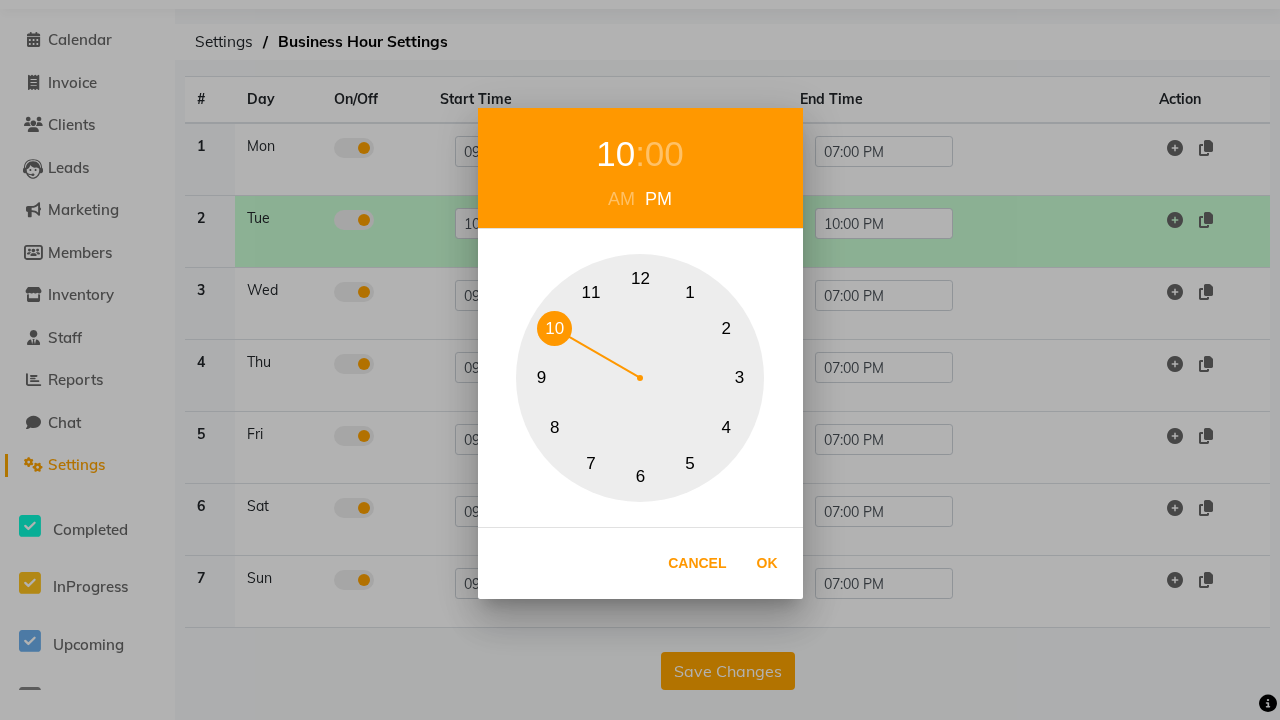 click on "7" at bounding box center (591, 463) 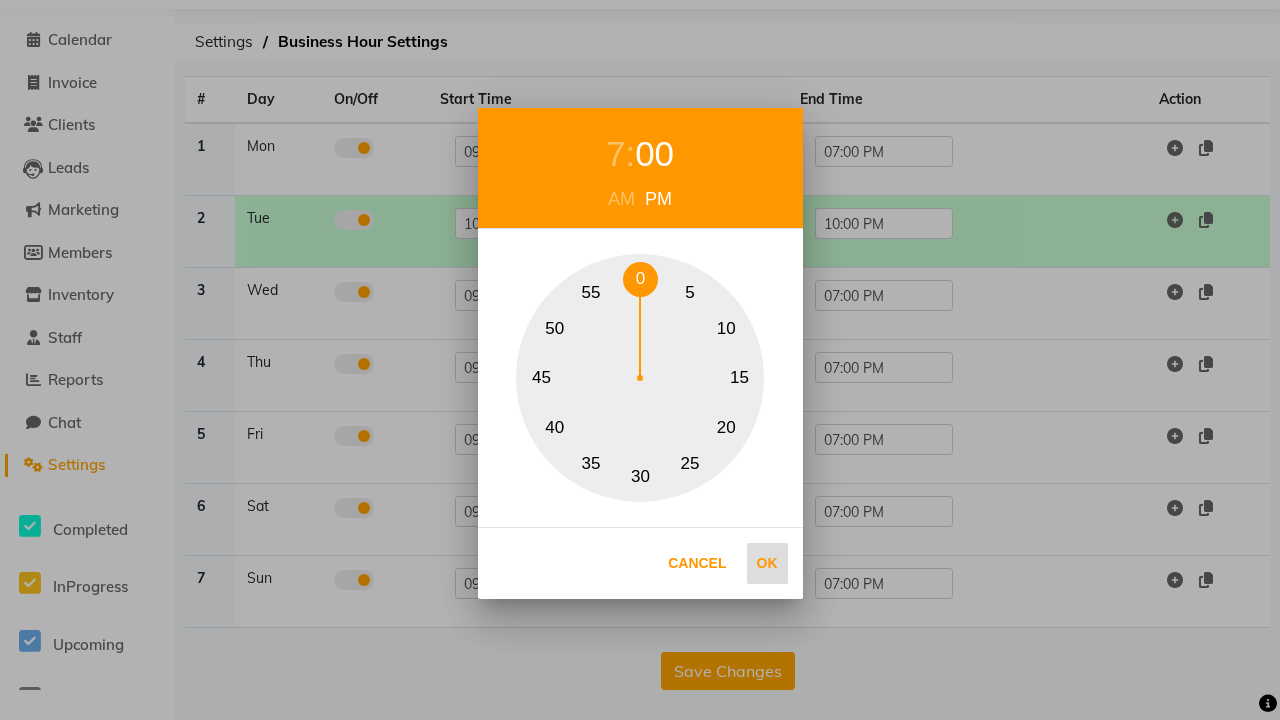click on "0" at bounding box center [640, 279] 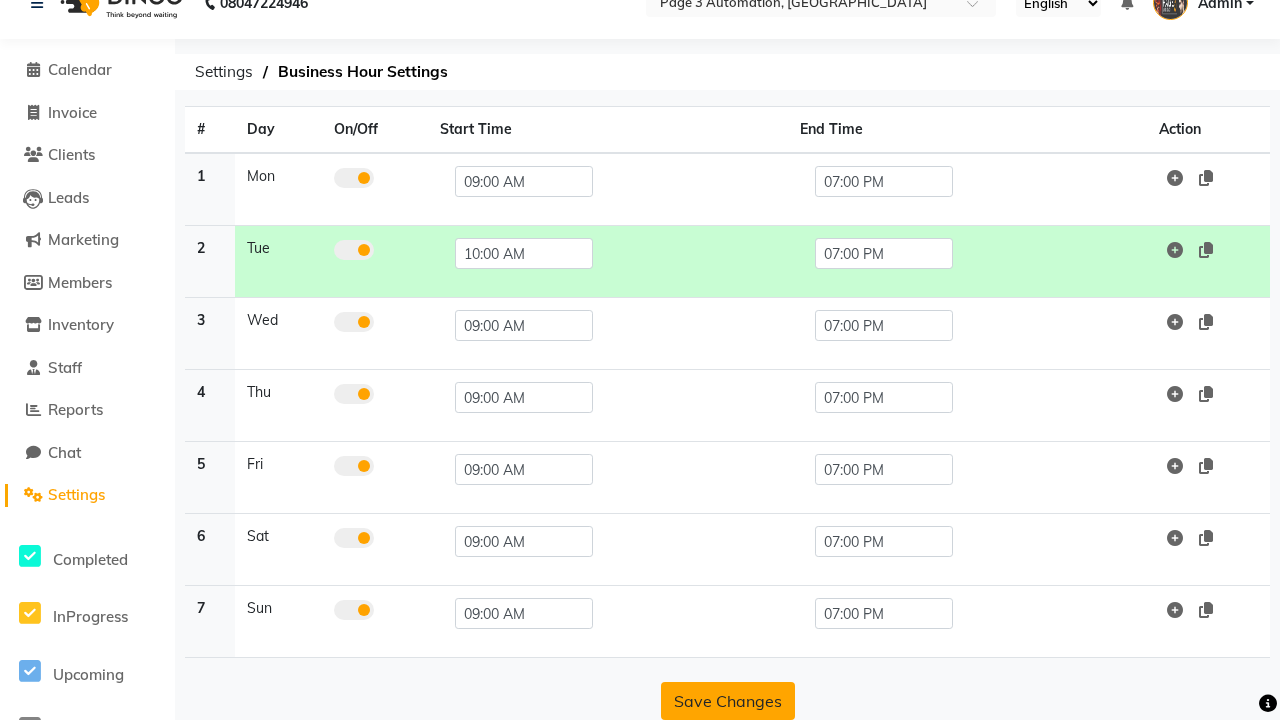 click on "Save Changes" 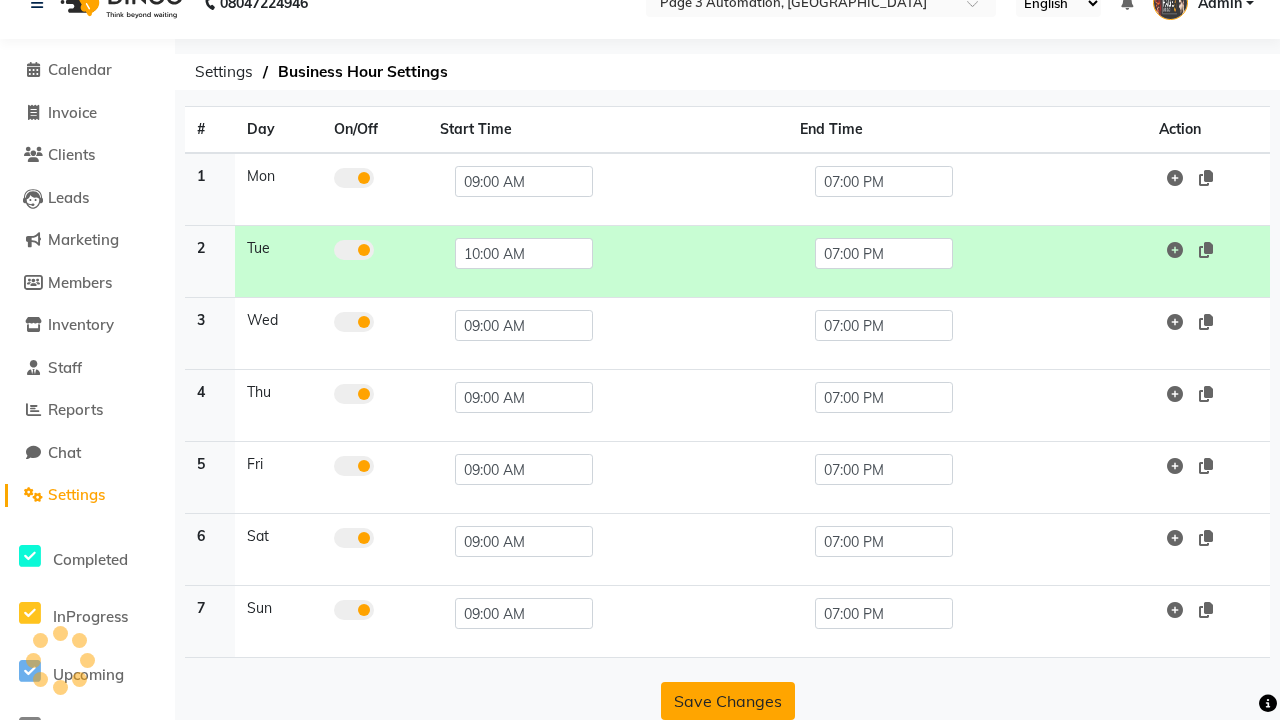 scroll, scrollTop: 63, scrollLeft: 0, axis: vertical 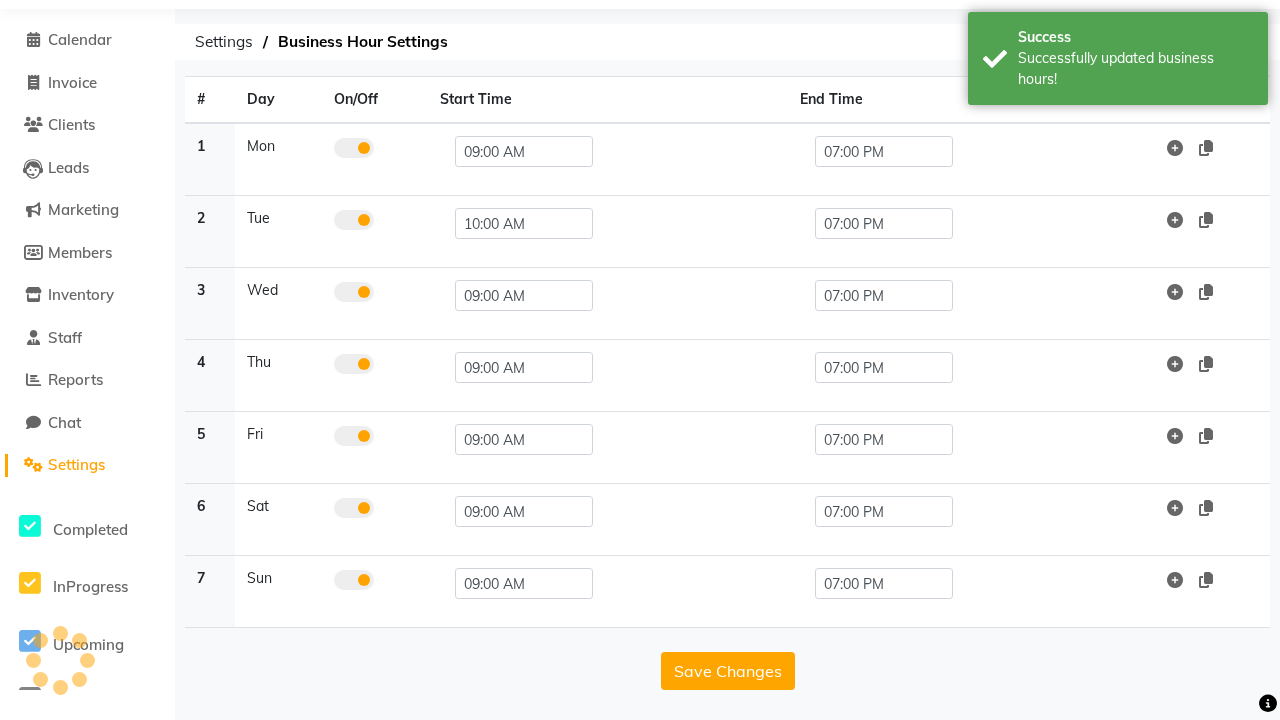 click at bounding box center (41, -27) 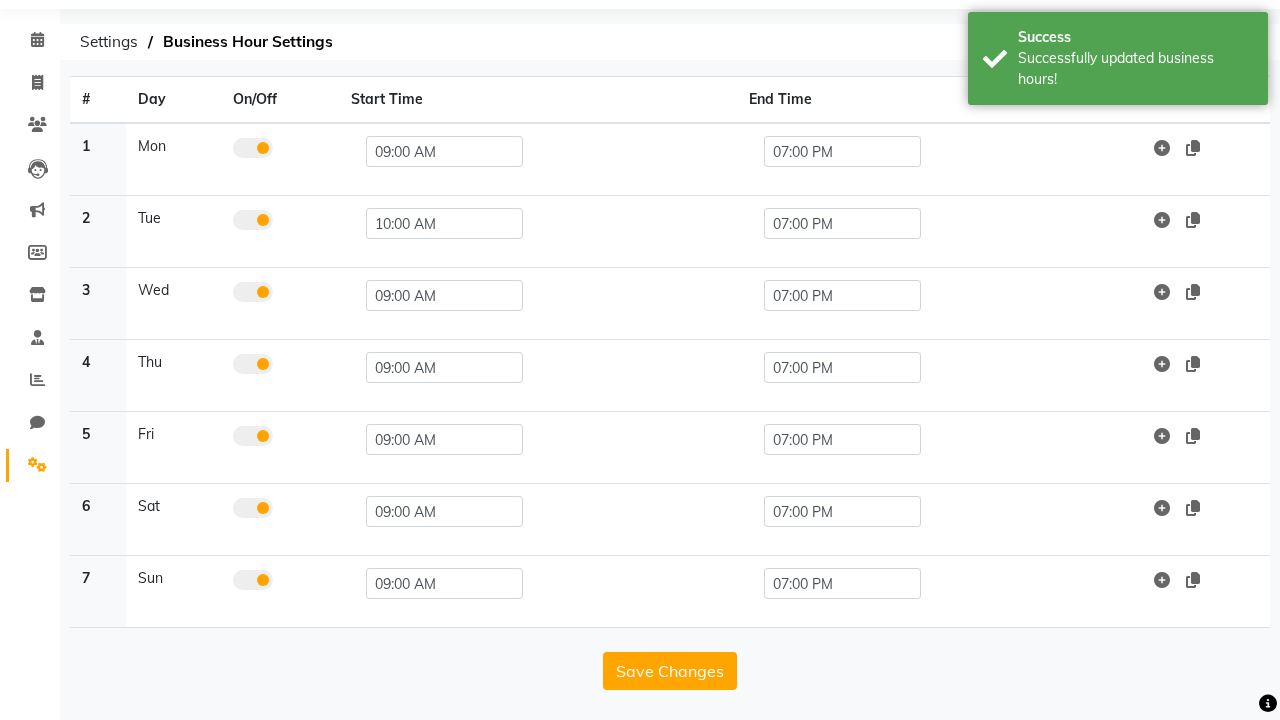 scroll, scrollTop: 0, scrollLeft: 0, axis: both 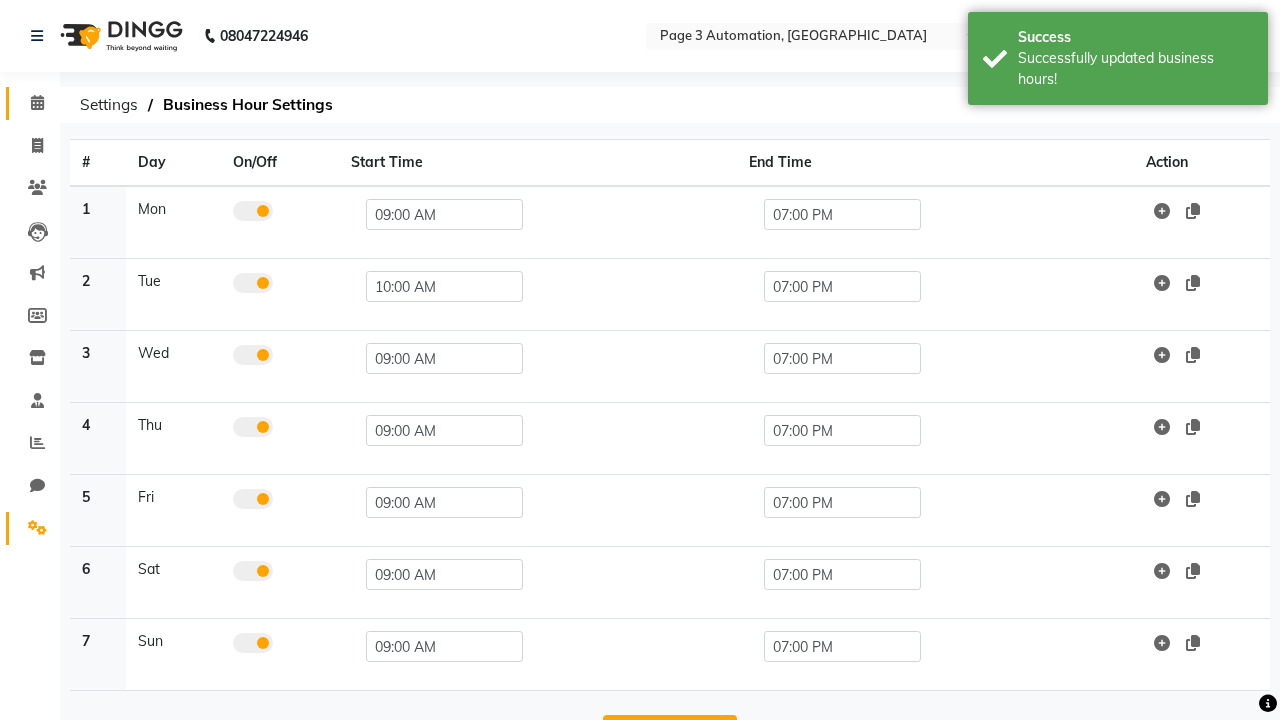 click 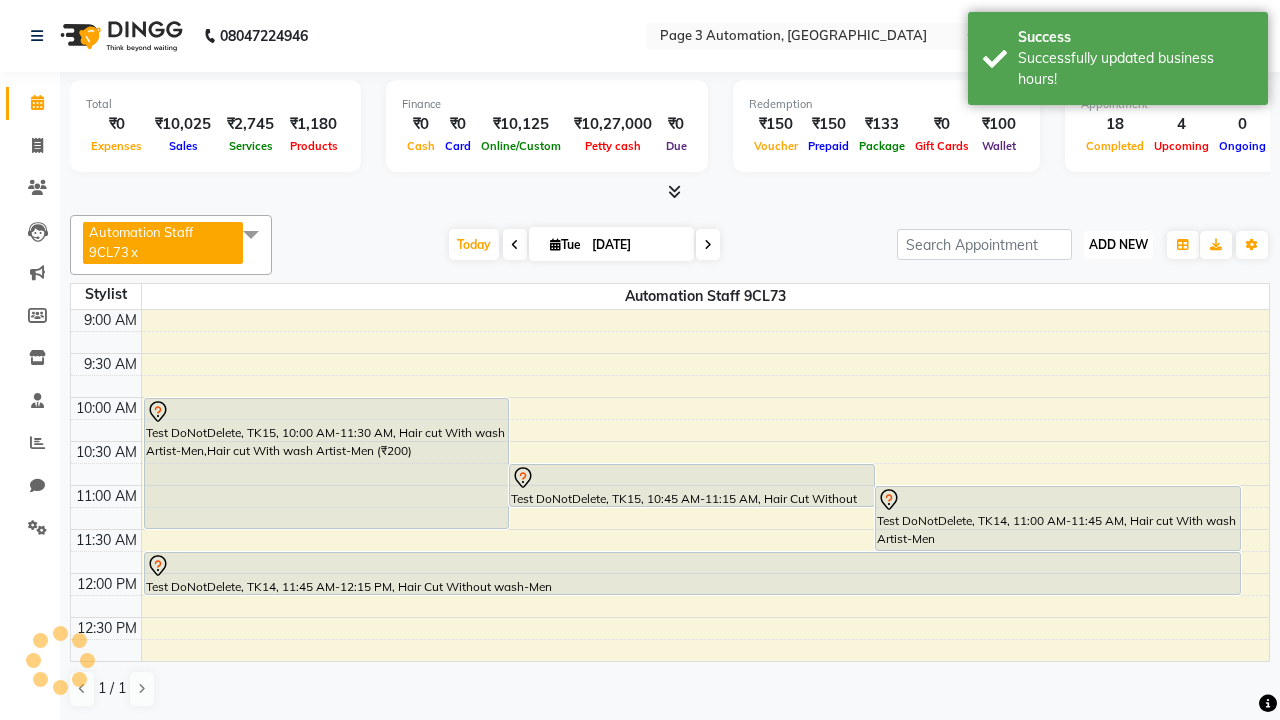 click on "ADD NEW" at bounding box center [1118, 244] 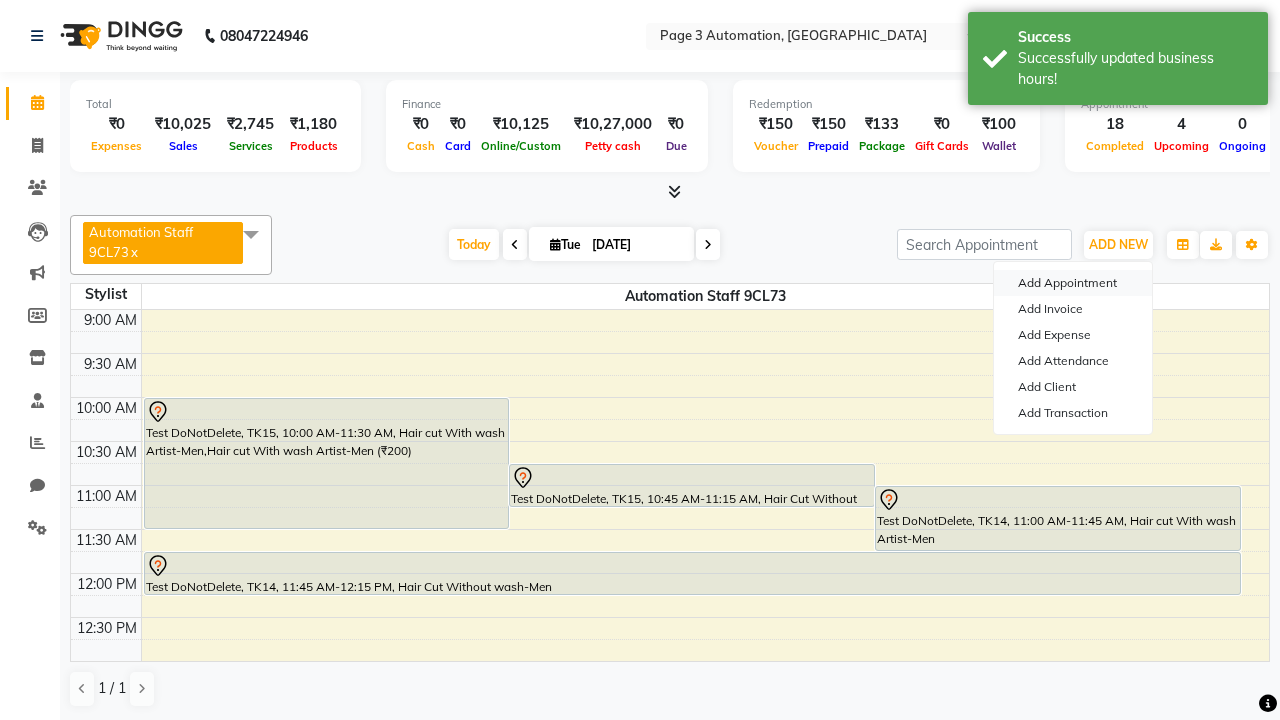 click on "Add Appointment" at bounding box center [1073, 283] 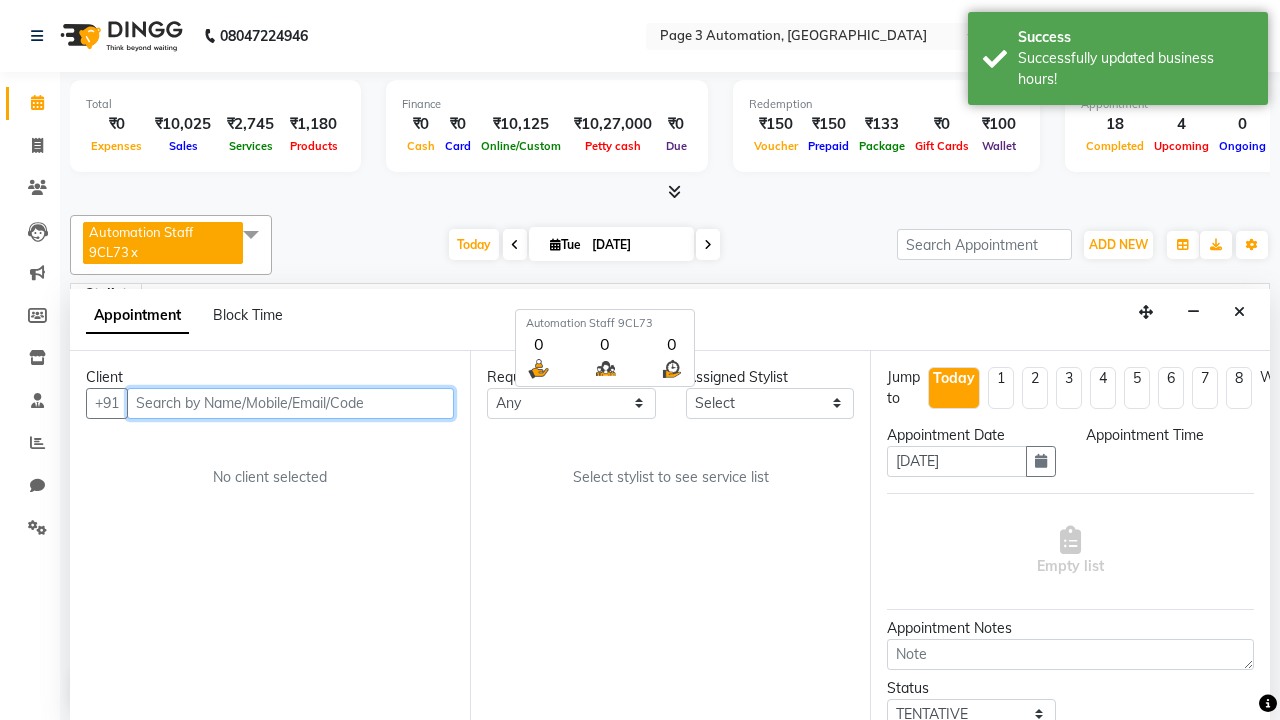select on "600" 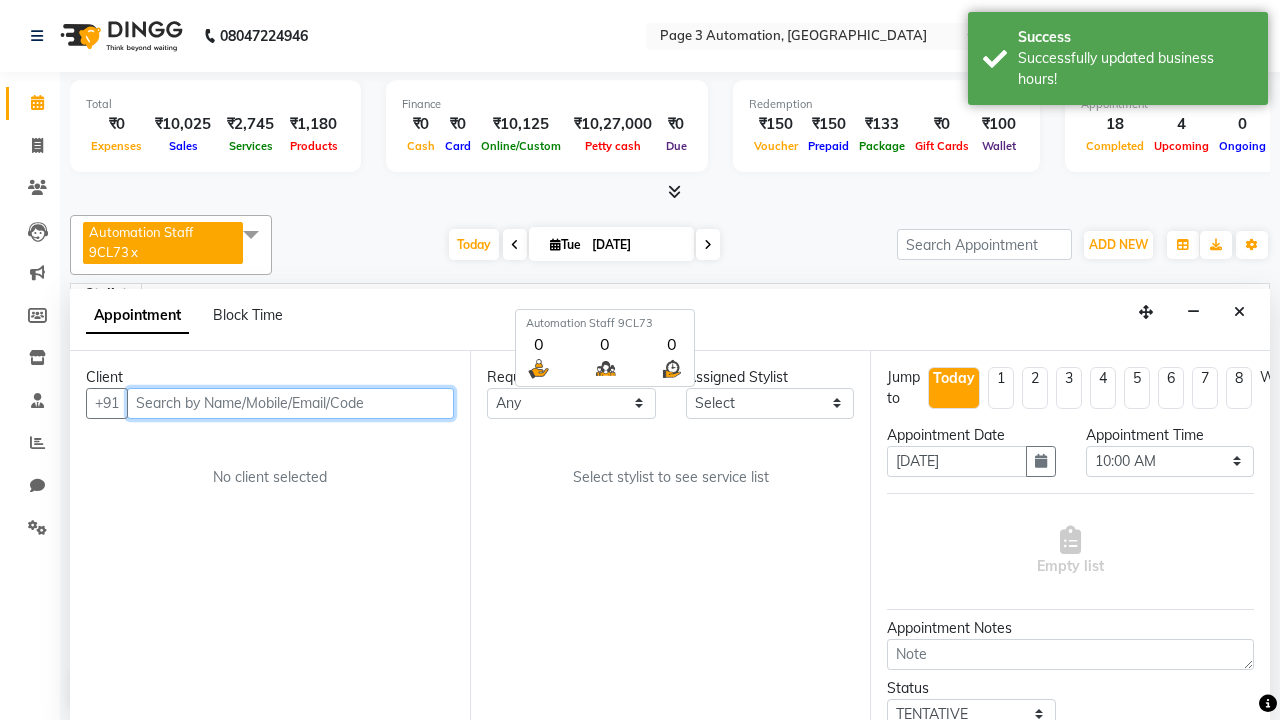scroll, scrollTop: 1, scrollLeft: 0, axis: vertical 